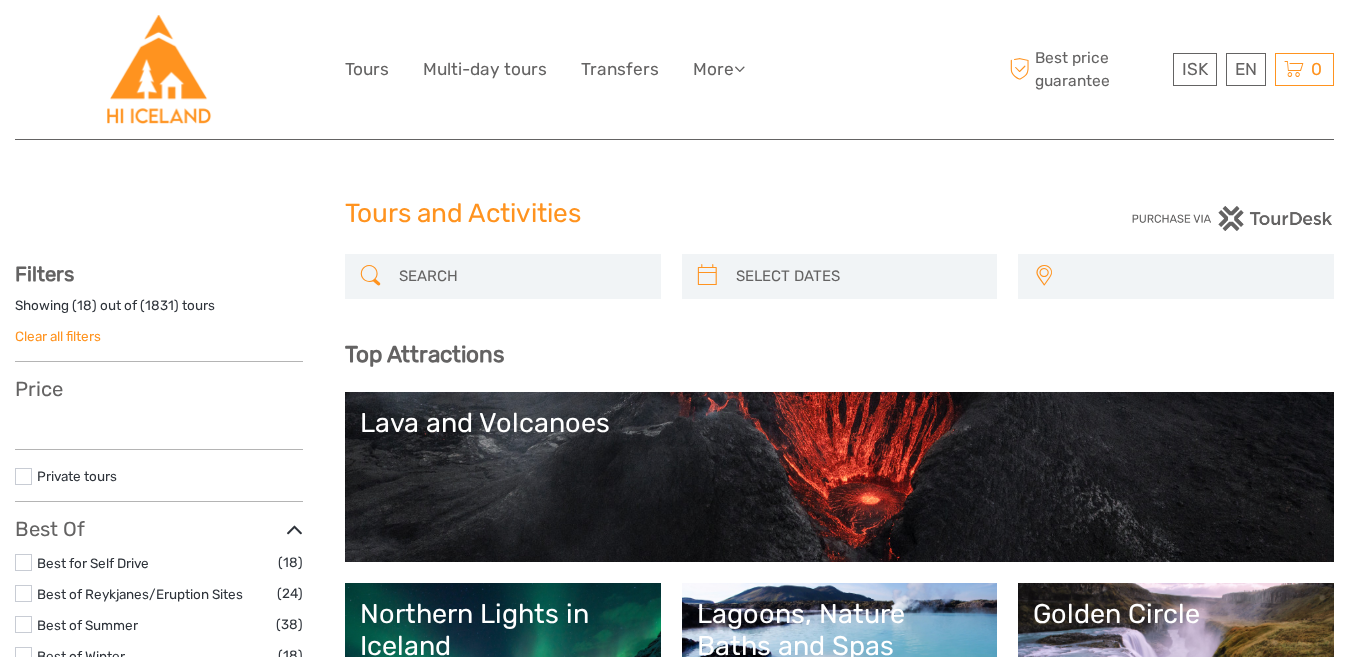 scroll, scrollTop: 0, scrollLeft: 0, axis: both 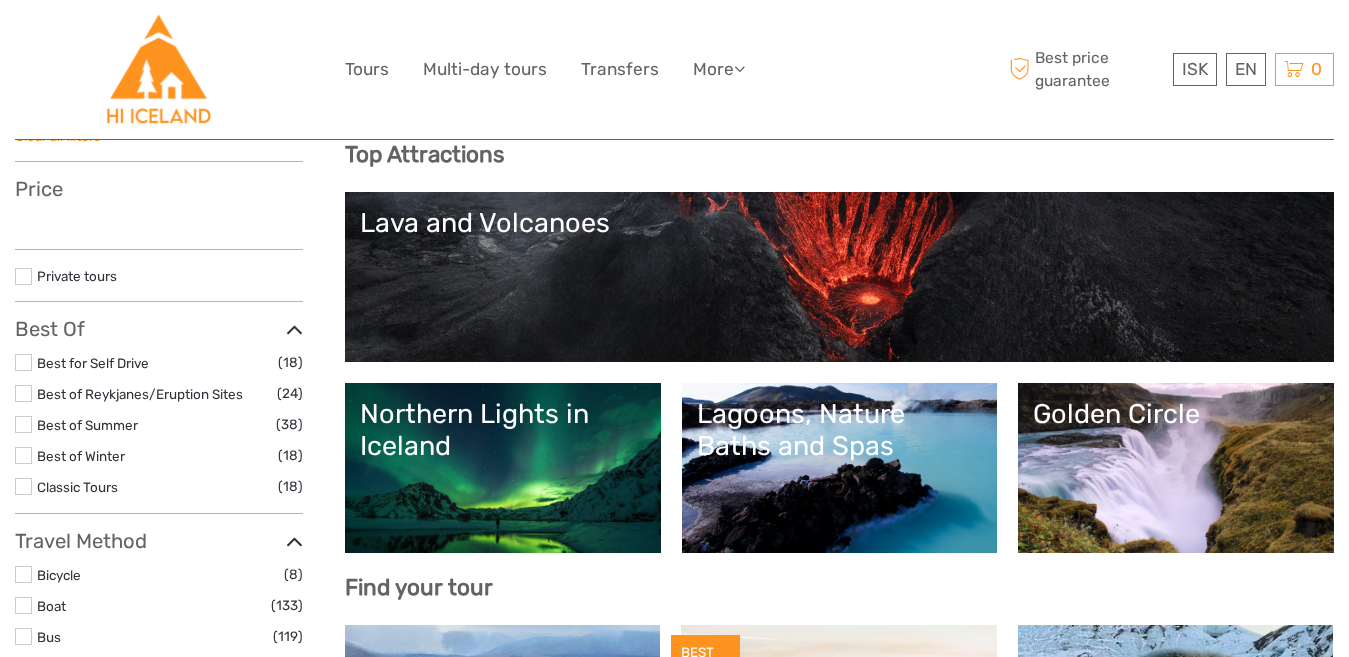 click on "Lagoons, Nature Baths and Spas" at bounding box center (840, 430) 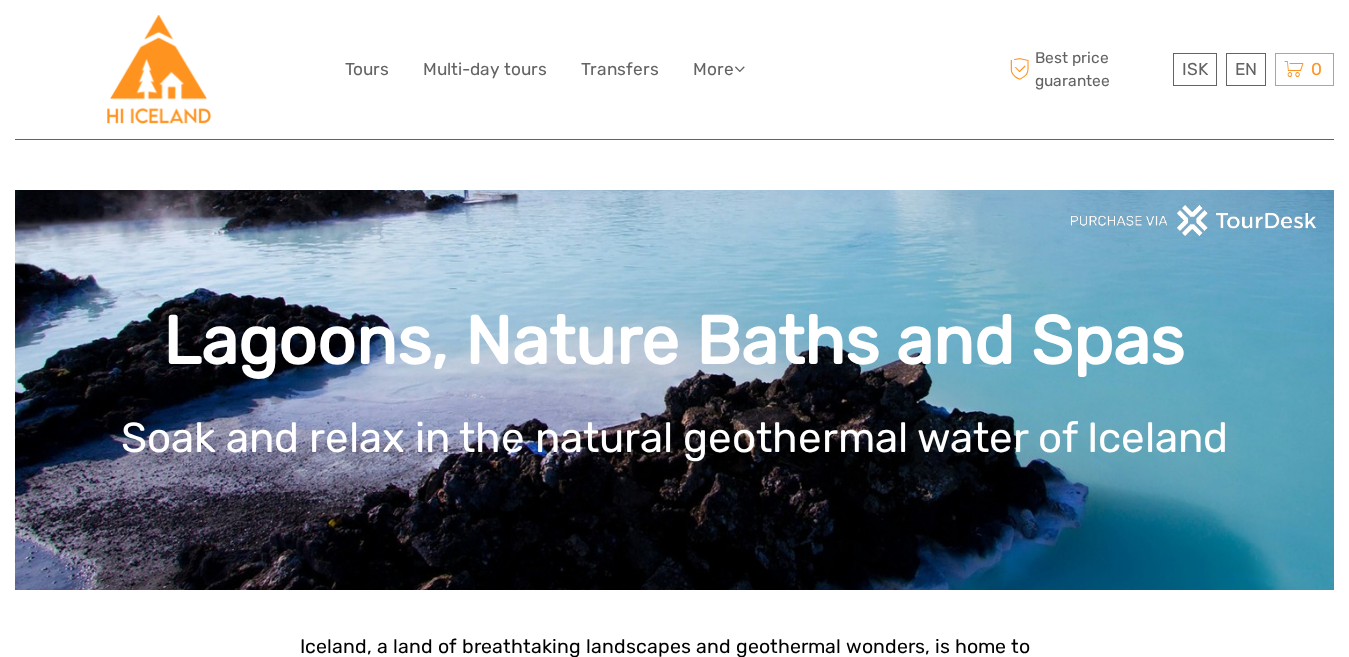 scroll, scrollTop: 800, scrollLeft: 0, axis: vertical 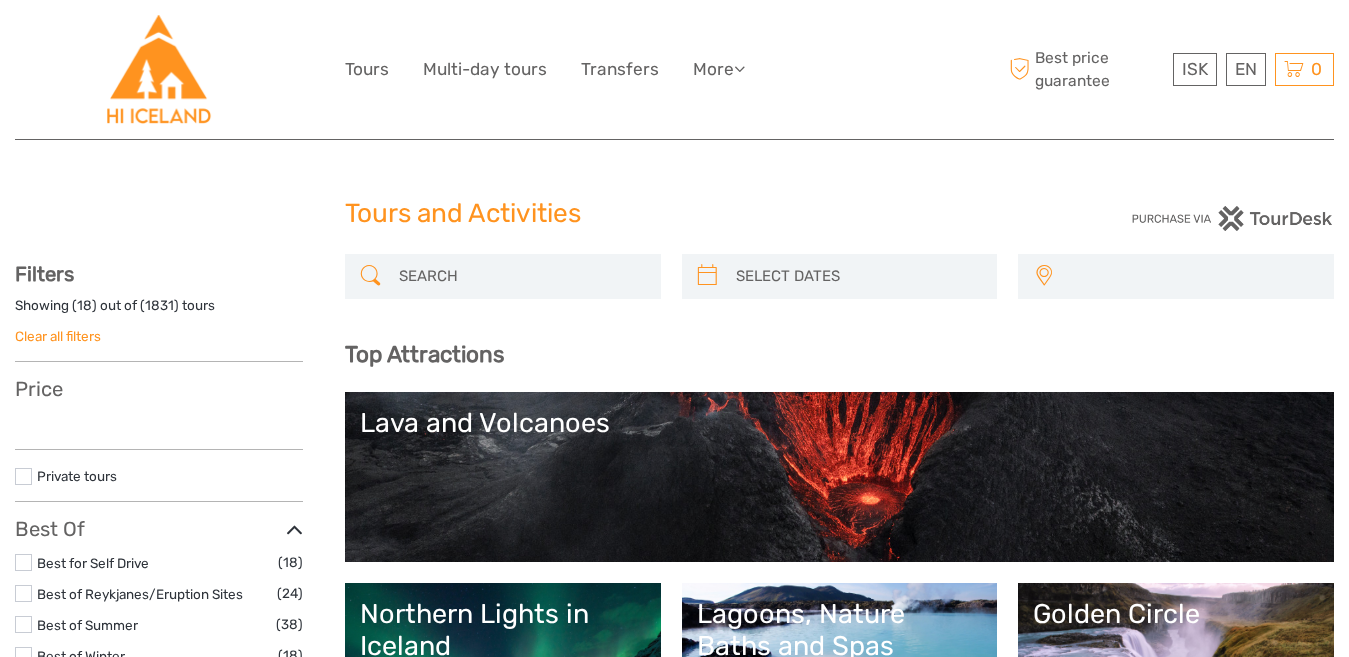 select 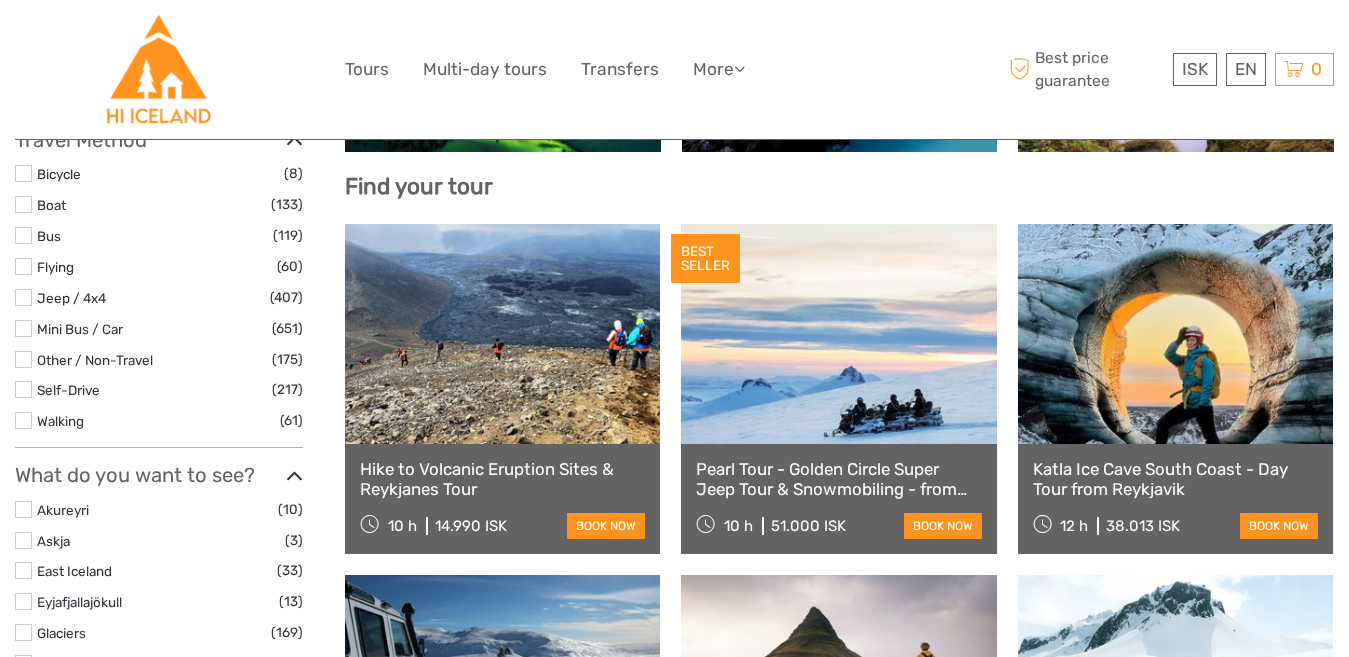 scroll, scrollTop: 632, scrollLeft: 0, axis: vertical 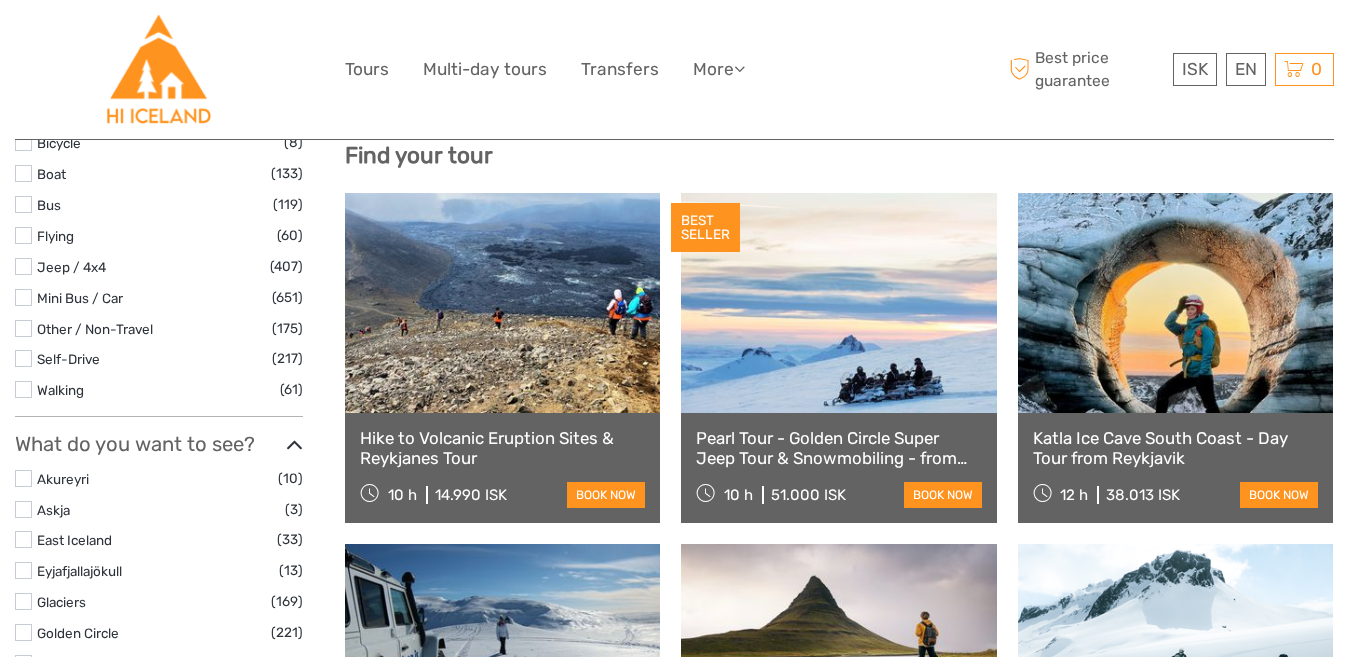 select 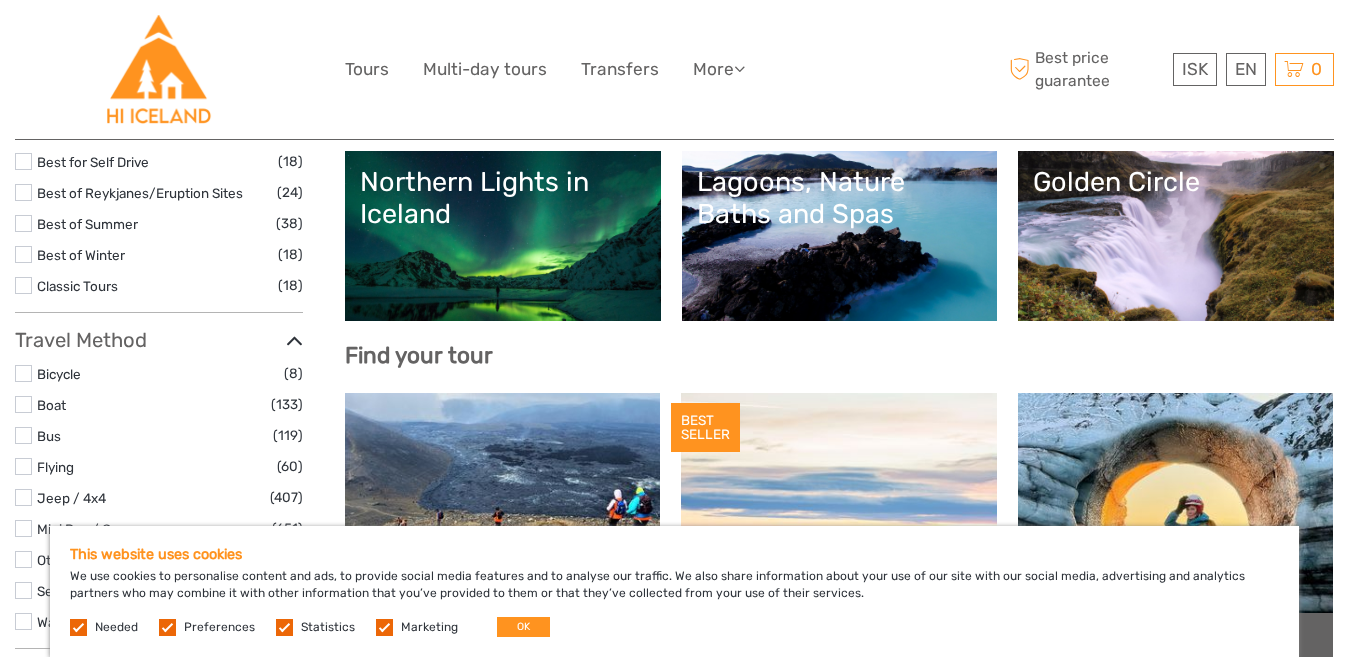 scroll, scrollTop: 100, scrollLeft: 0, axis: vertical 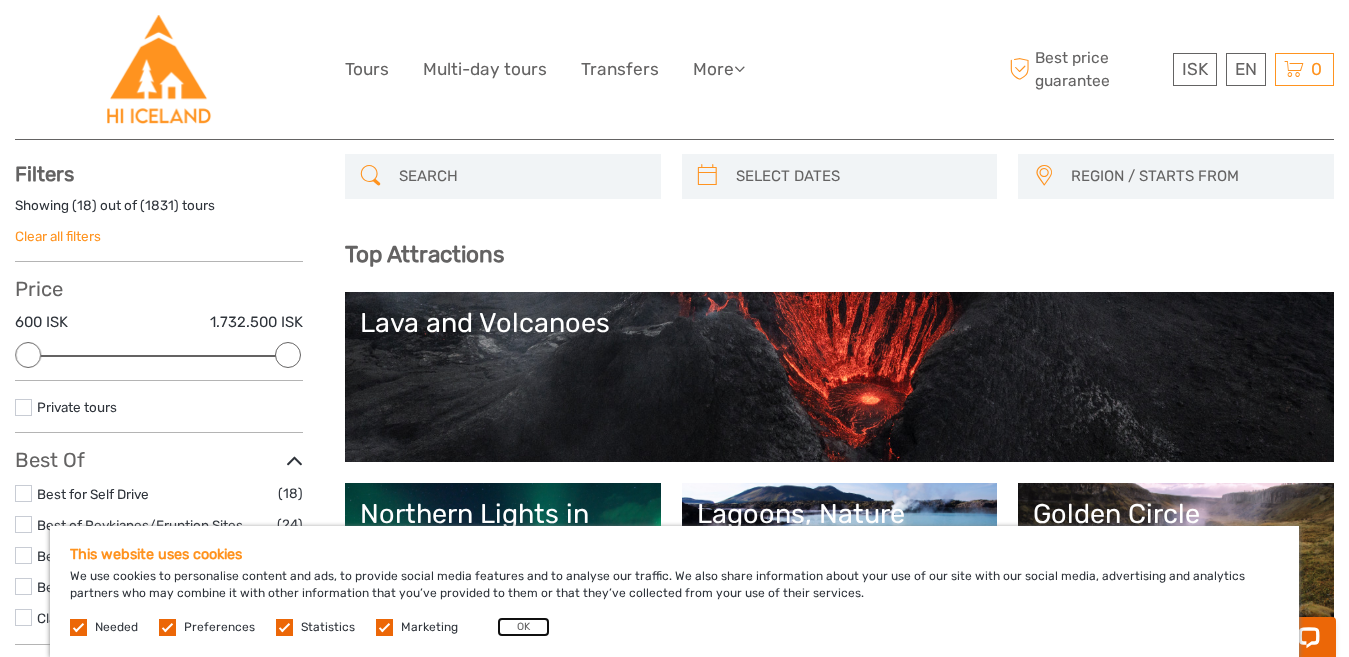 drag, startPoint x: 504, startPoint y: 629, endPoint x: 500, endPoint y: 613, distance: 16.492422 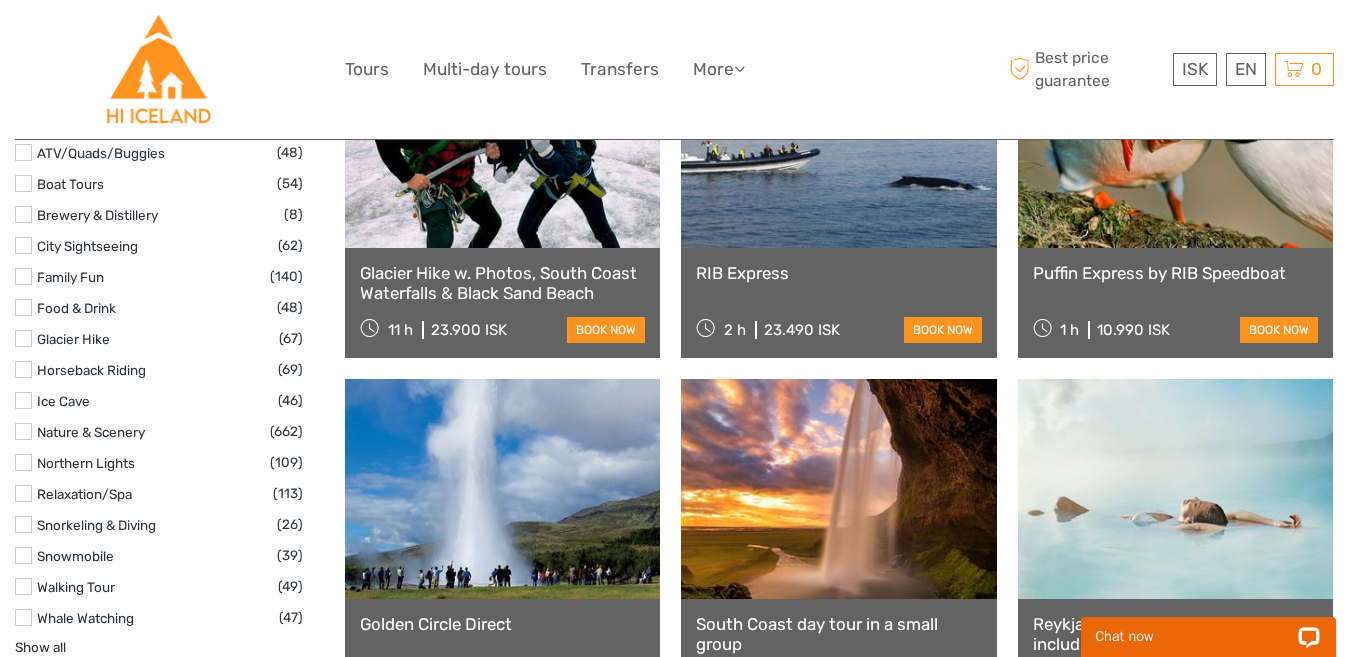scroll, scrollTop: 1900, scrollLeft: 0, axis: vertical 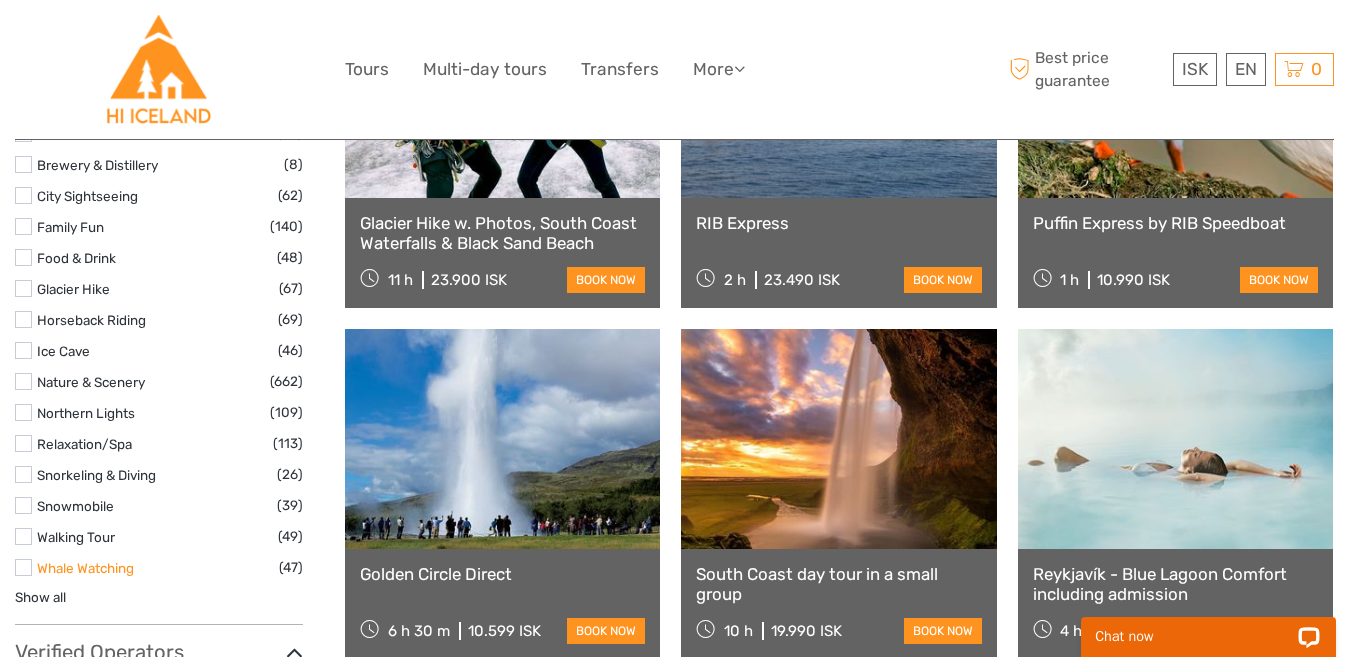 click on "Whale Watching" at bounding box center [85, 568] 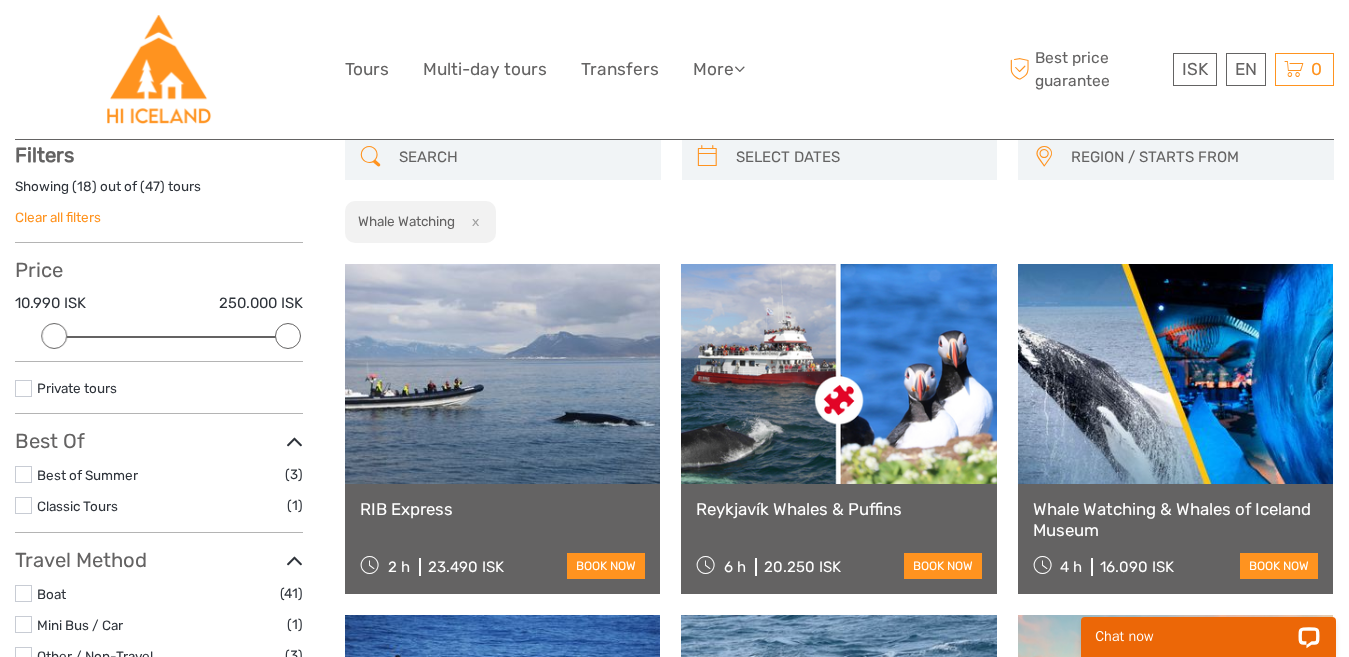scroll, scrollTop: 100, scrollLeft: 0, axis: vertical 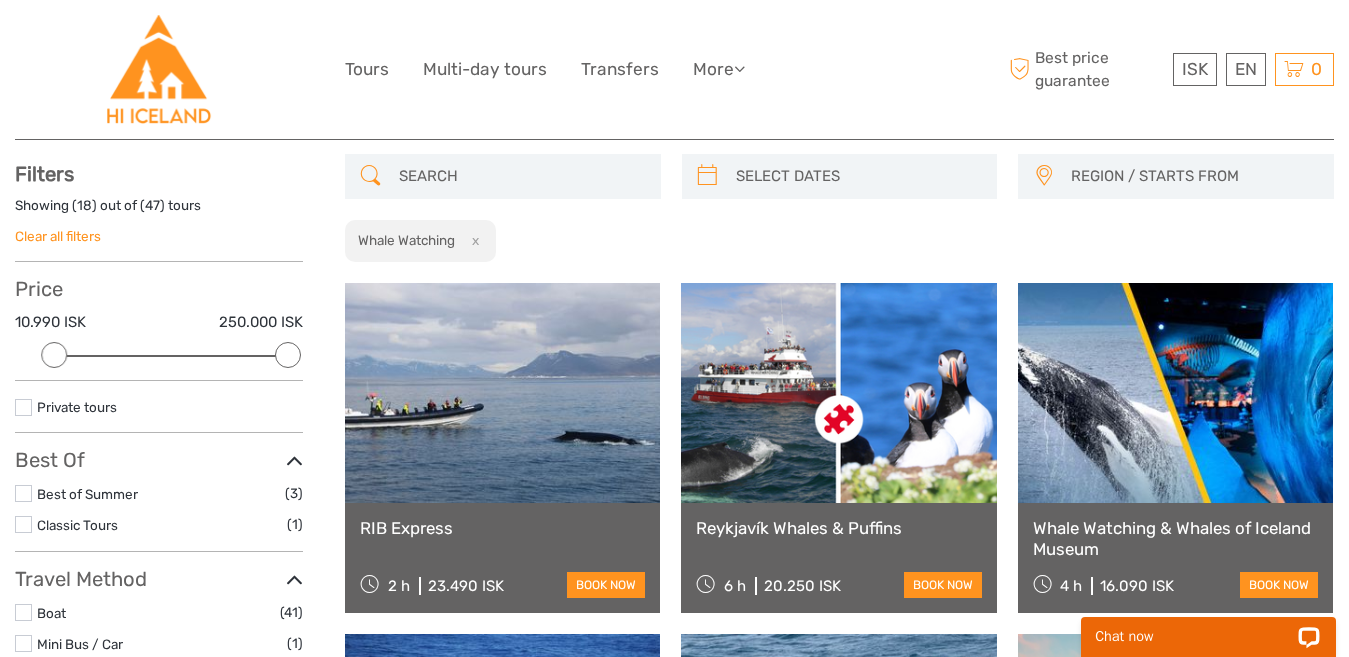 click at bounding box center [502, 393] 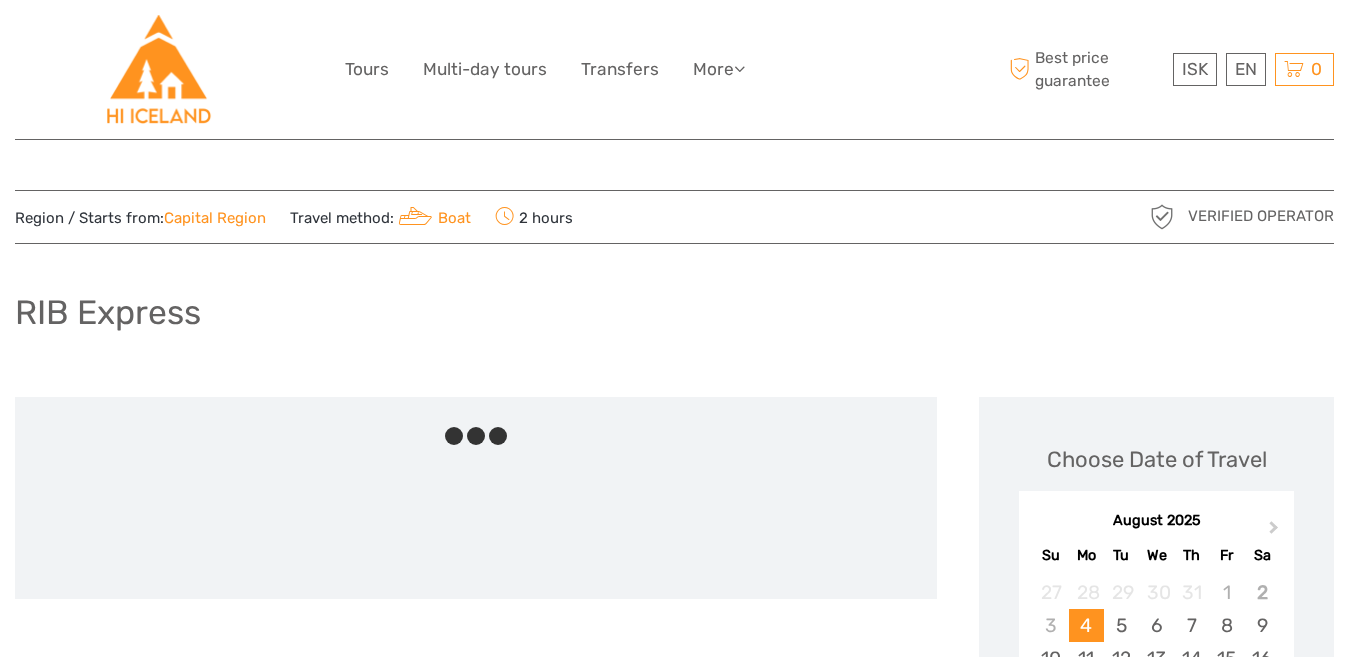 scroll, scrollTop: 0, scrollLeft: 0, axis: both 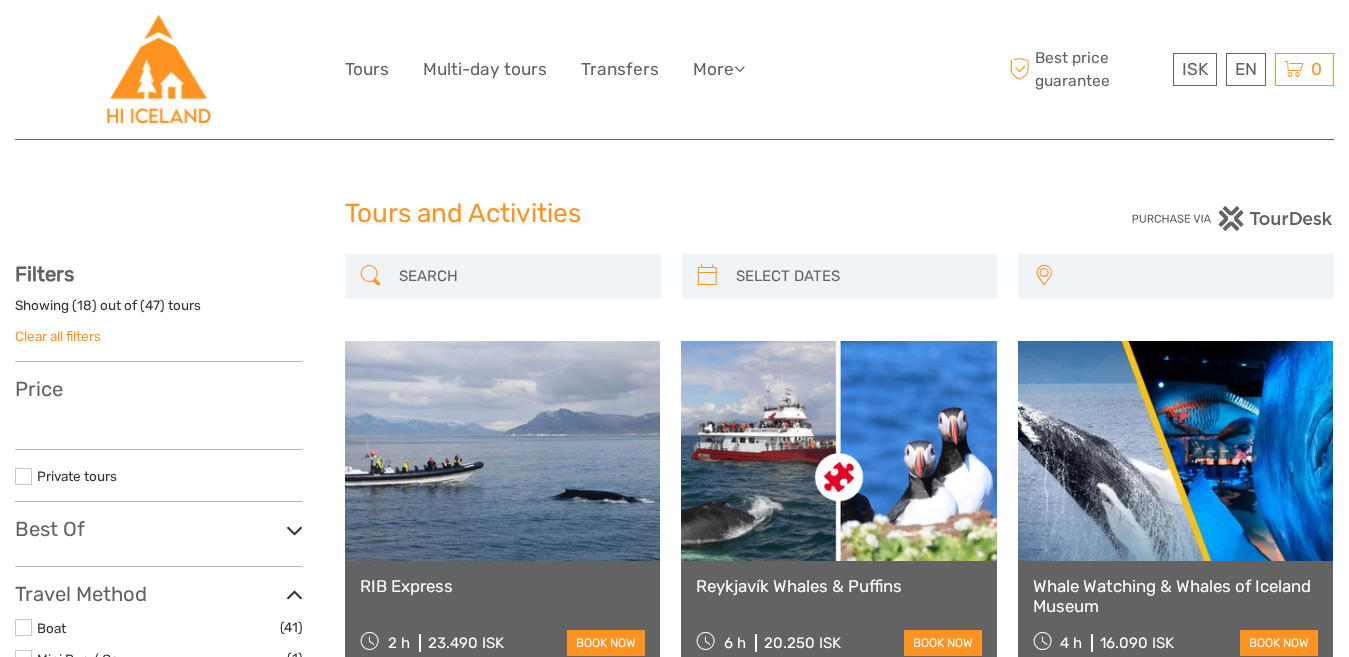 select 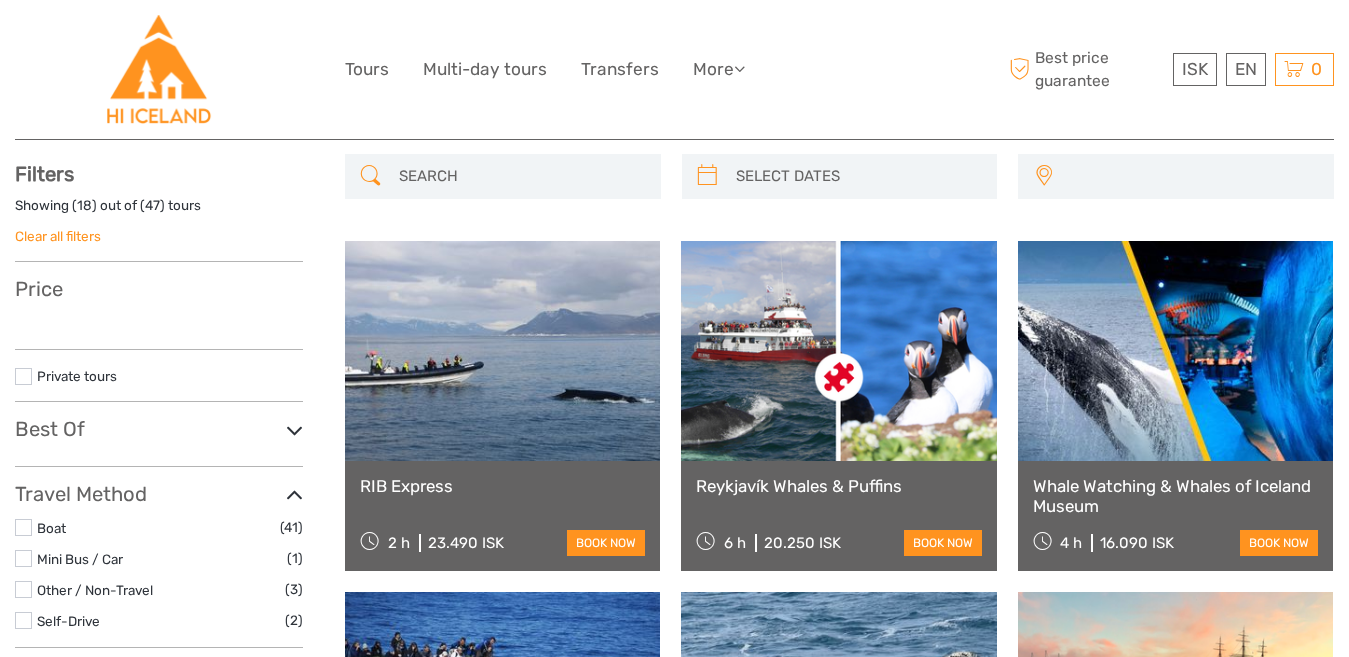 select 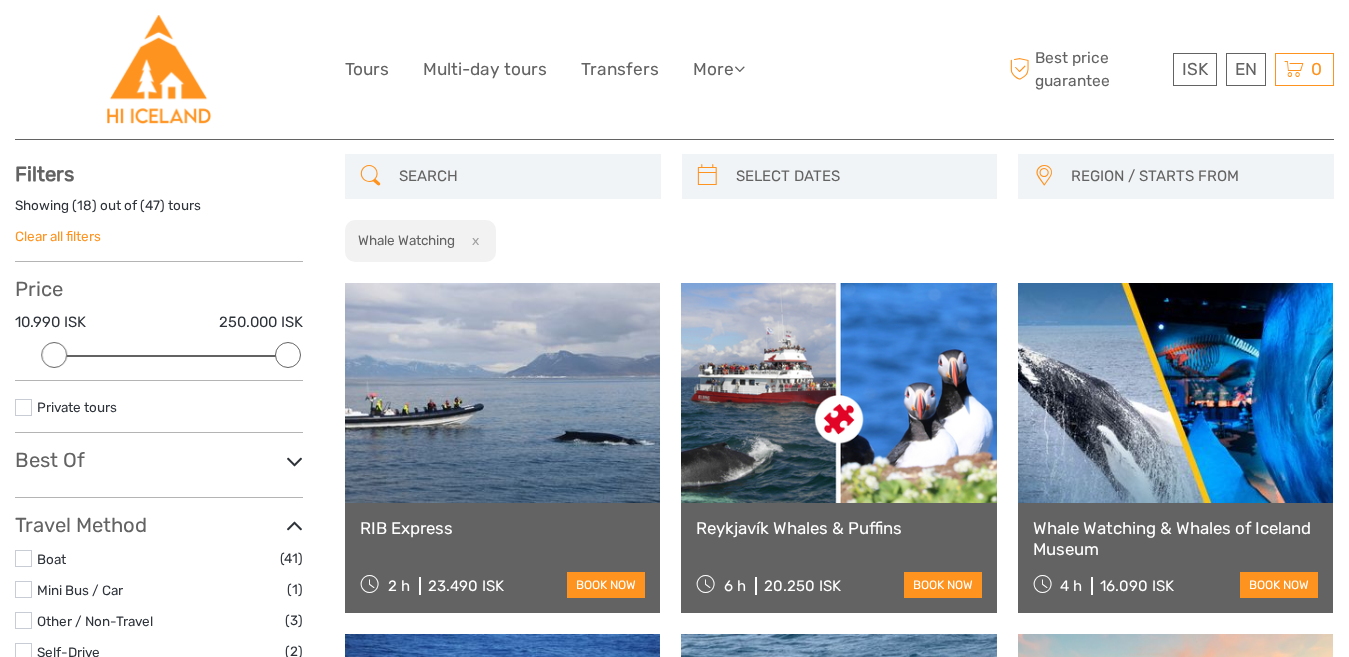 scroll, scrollTop: 0, scrollLeft: 0, axis: both 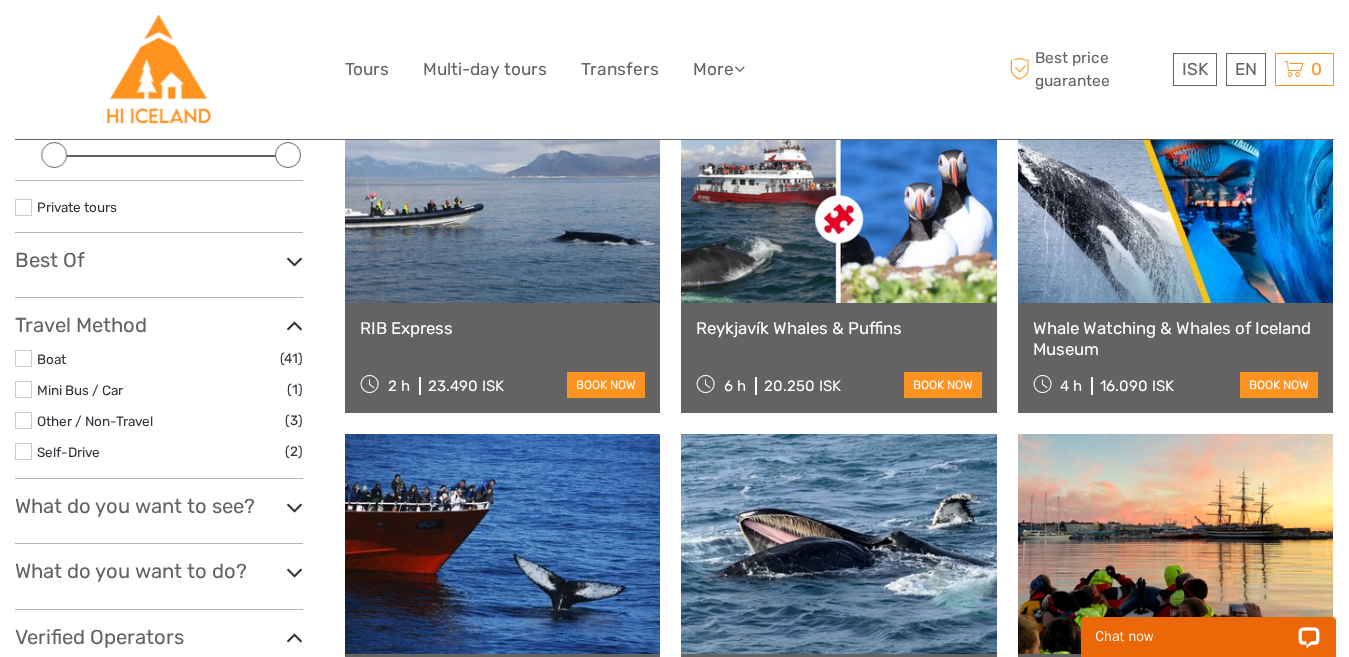 click at bounding box center [1175, 193] 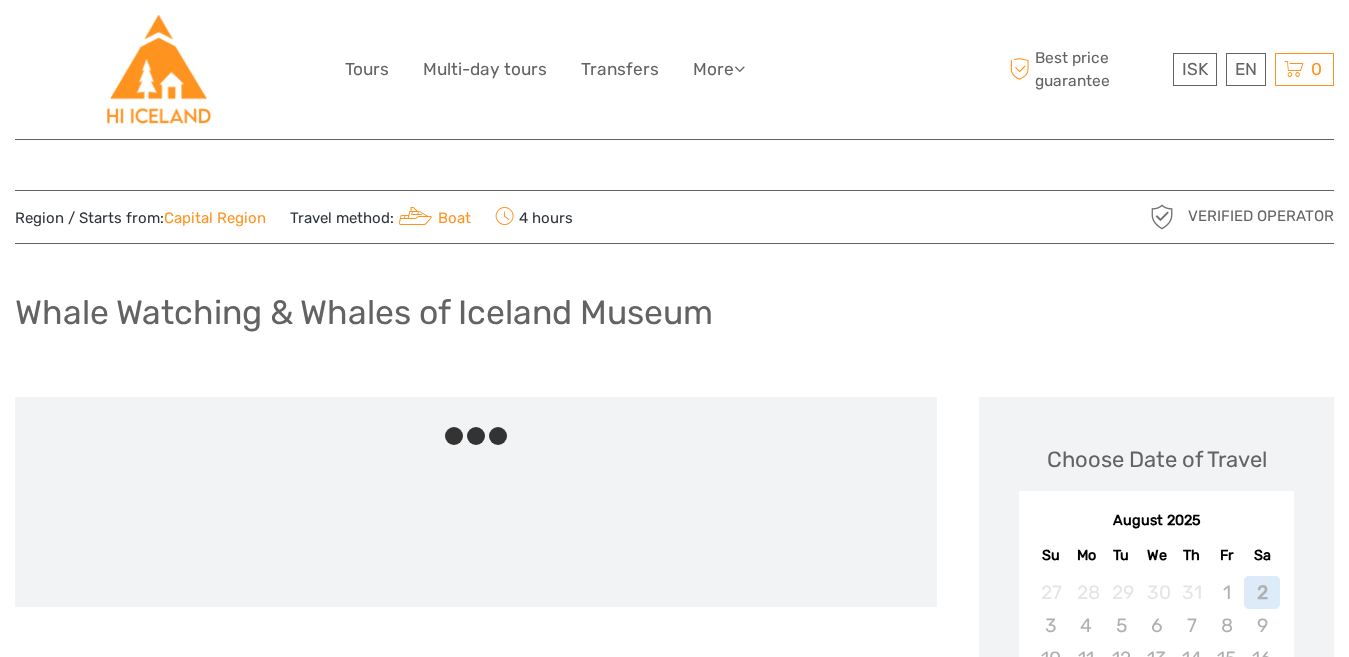 scroll, scrollTop: 0, scrollLeft: 0, axis: both 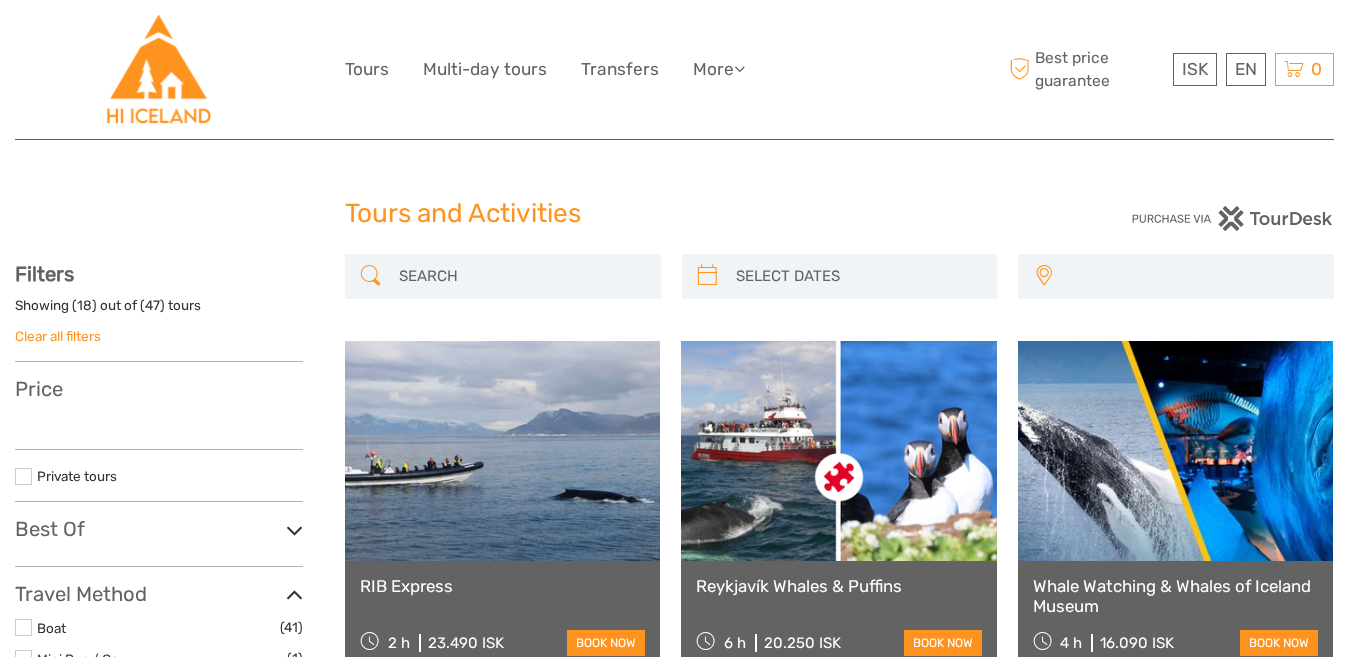 select 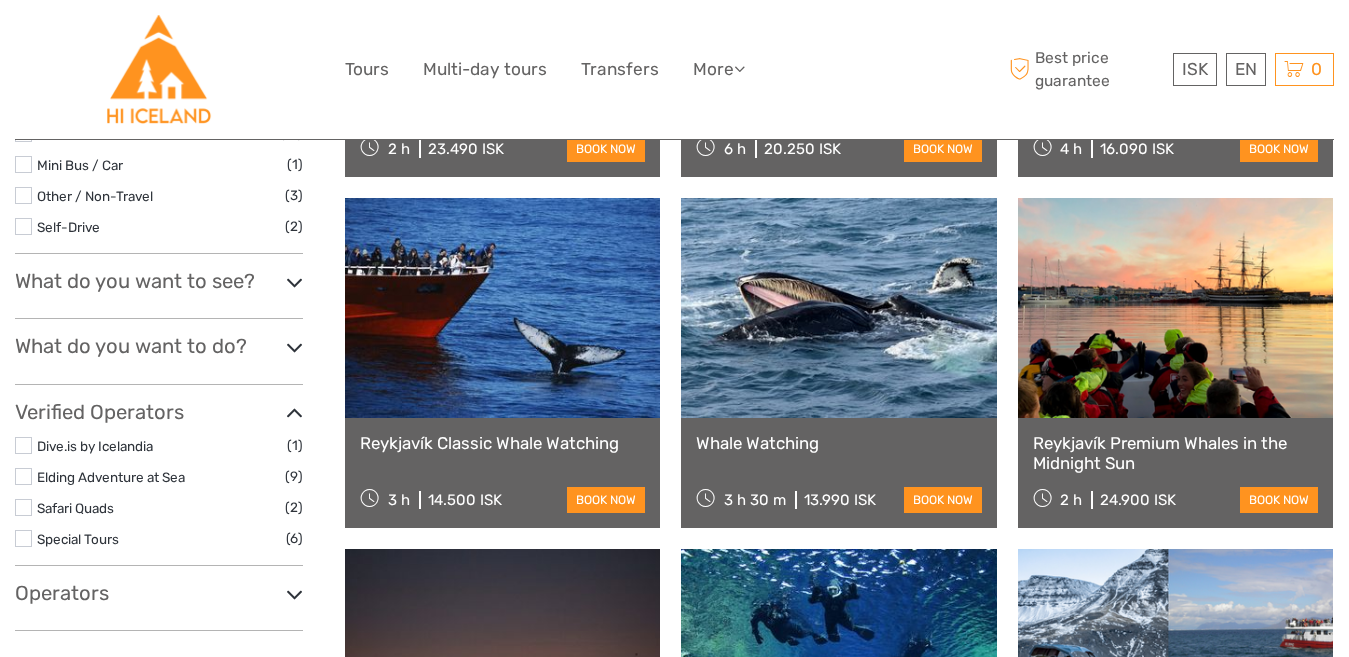 scroll, scrollTop: 530, scrollLeft: 0, axis: vertical 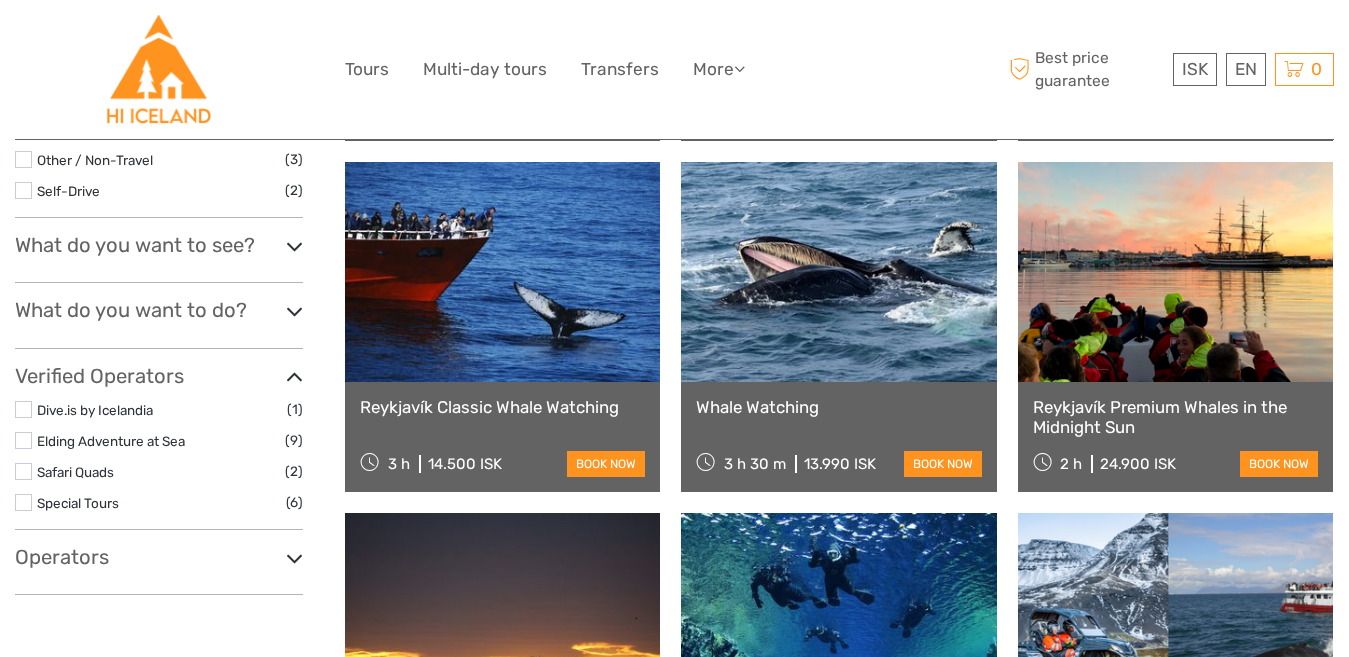 select 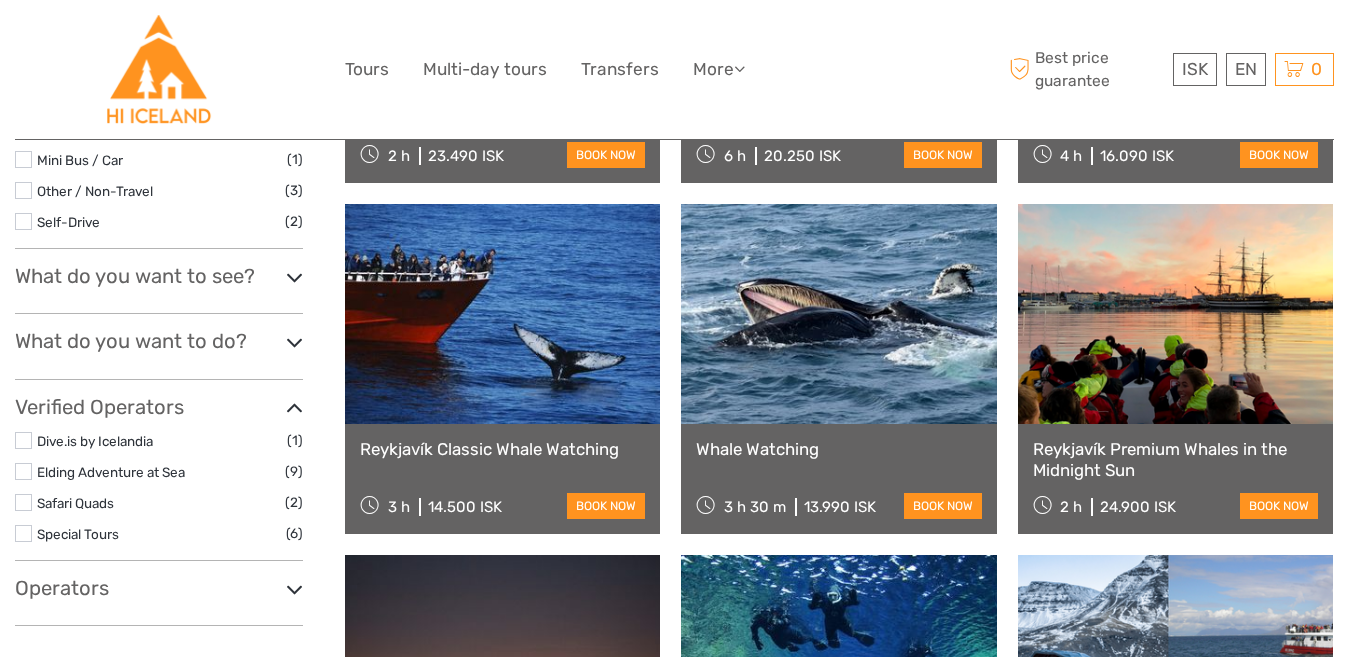 scroll, scrollTop: 0, scrollLeft: 0, axis: both 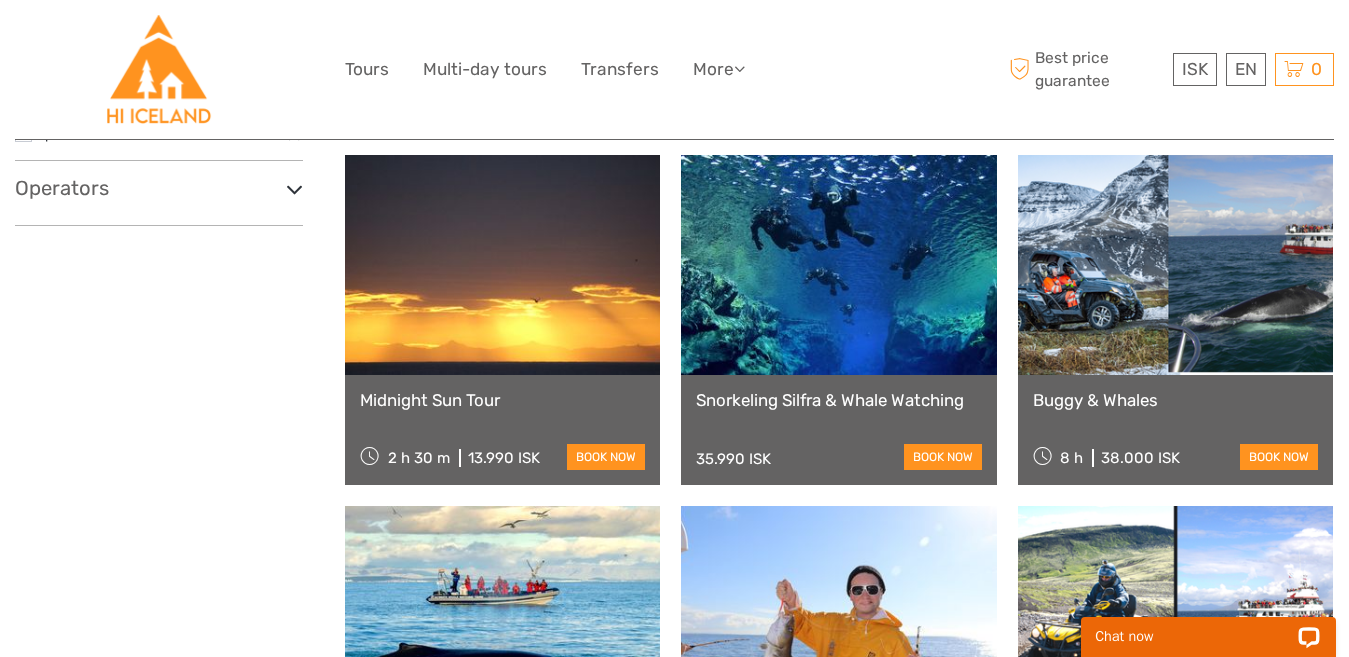 click at bounding box center (502, 265) 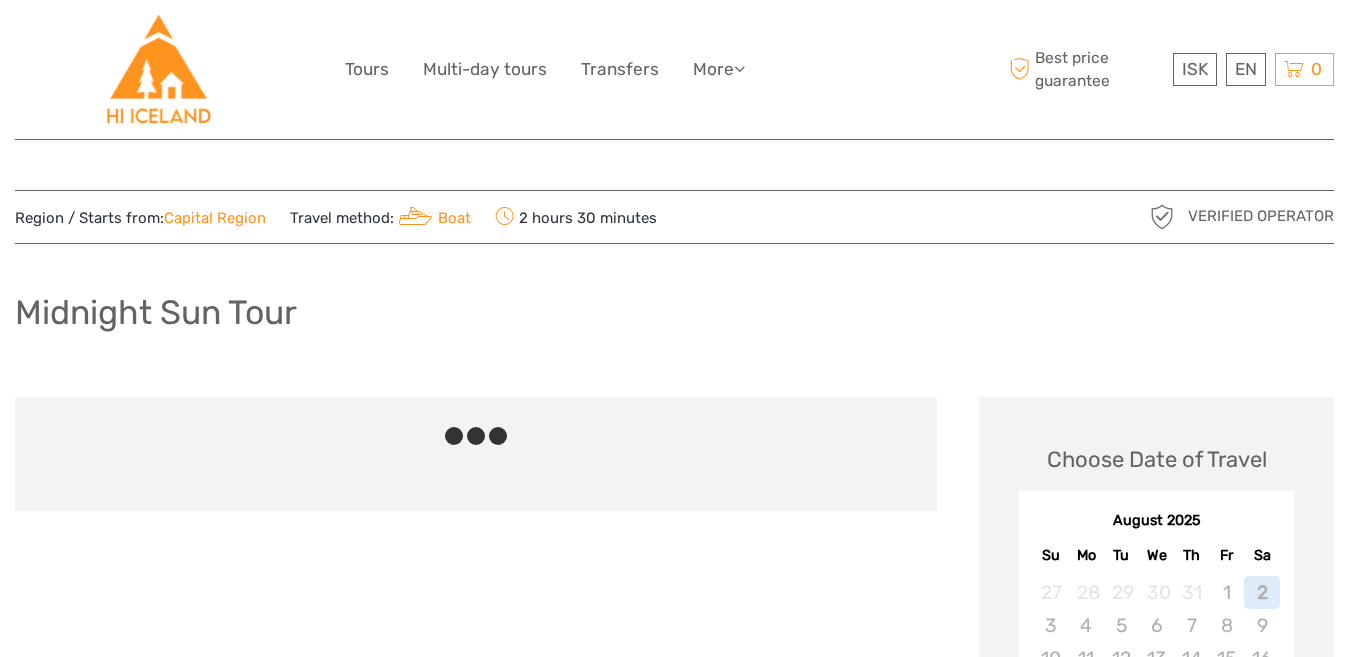 scroll, scrollTop: 0, scrollLeft: 0, axis: both 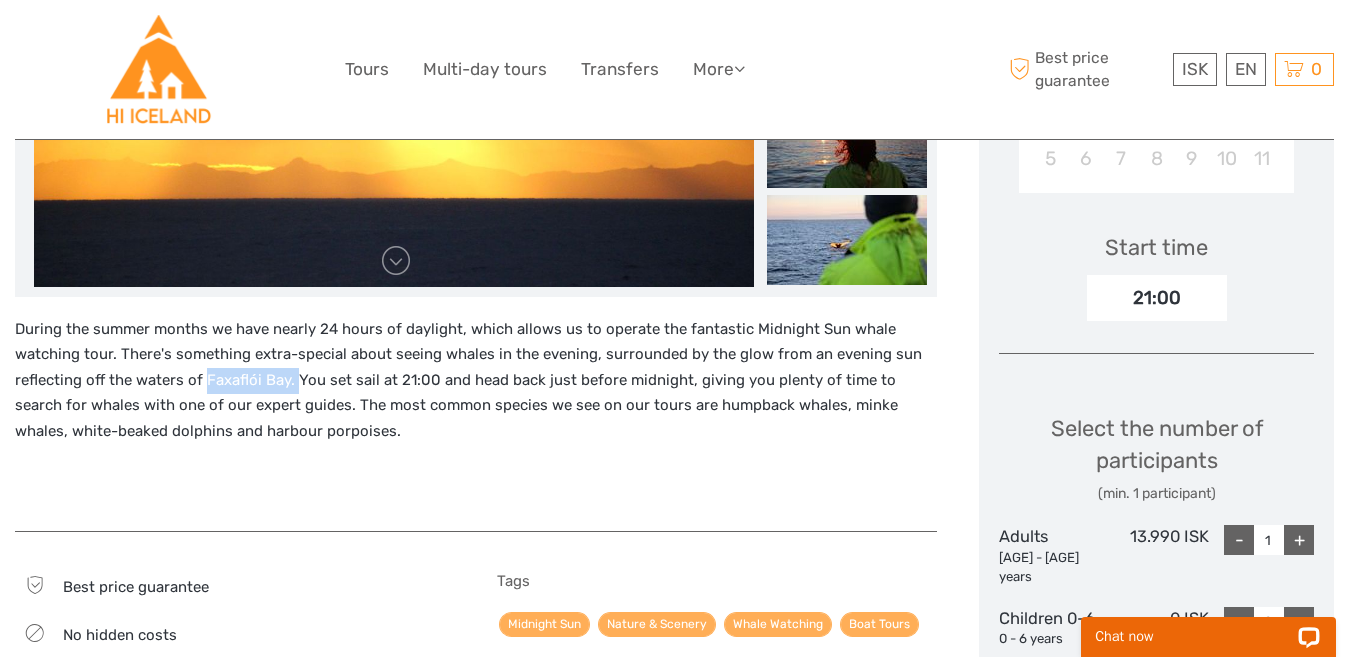 drag, startPoint x: 293, startPoint y: 377, endPoint x: 202, endPoint y: 380, distance: 91.04944 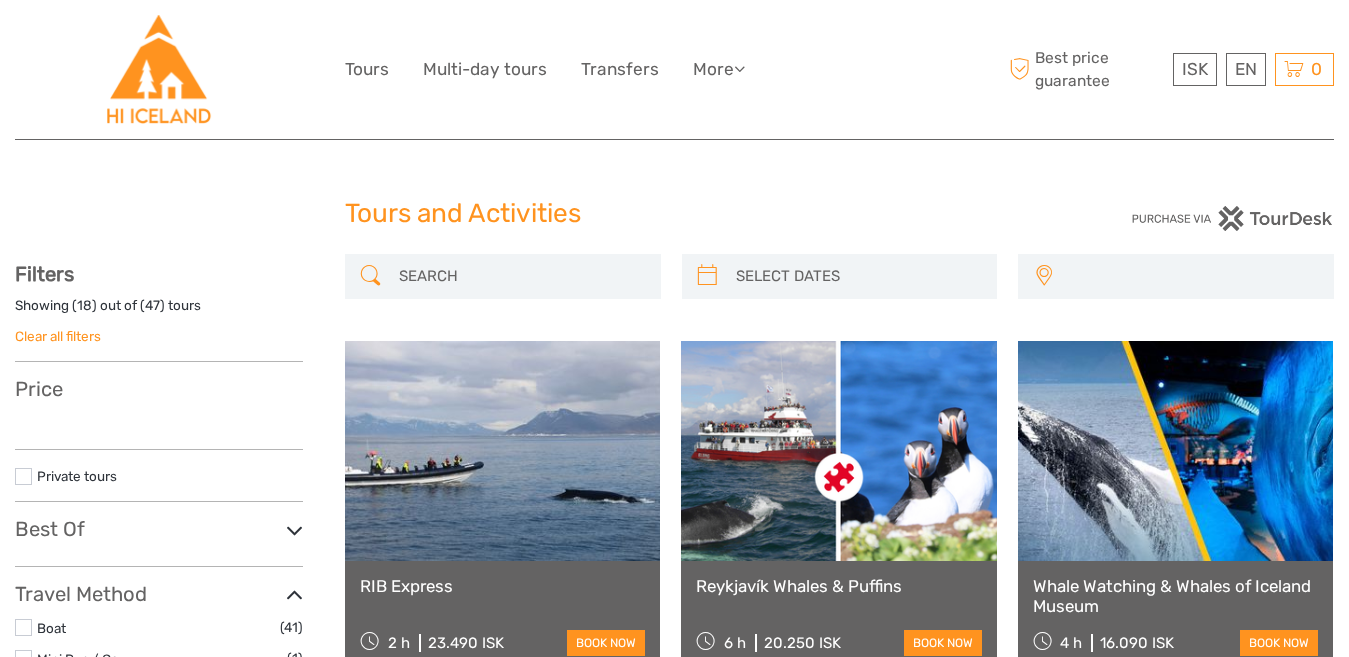 select 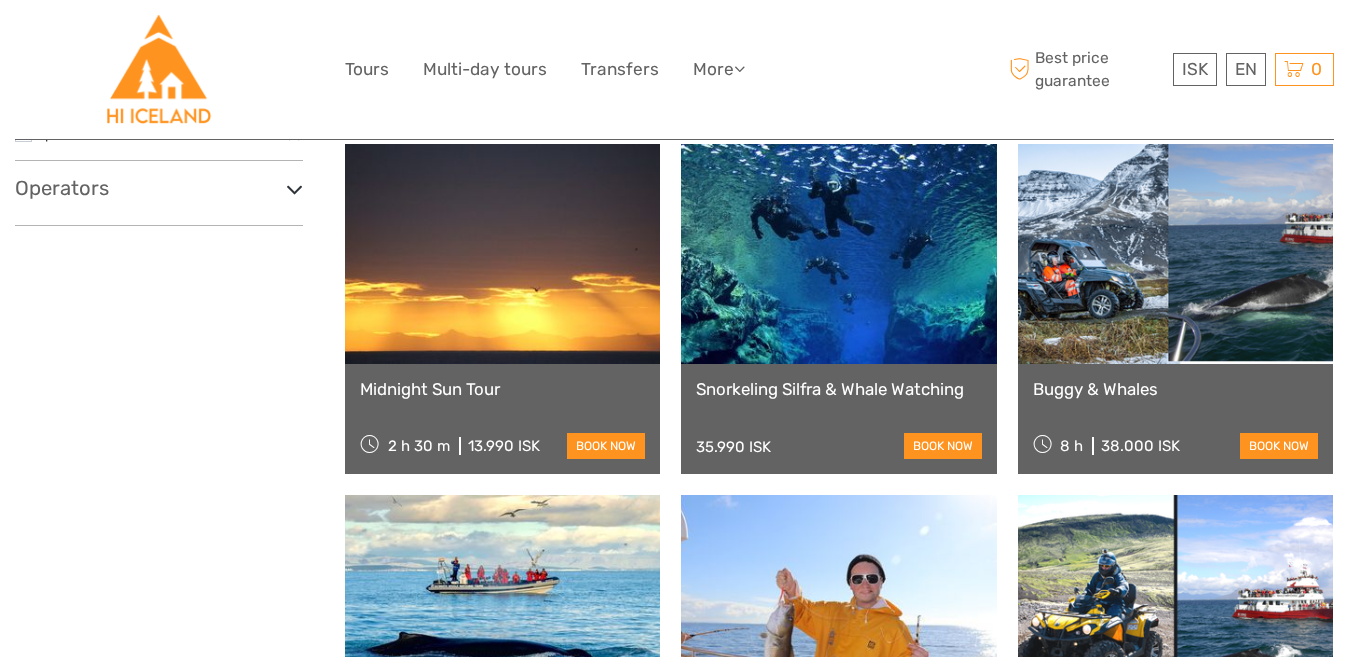 select 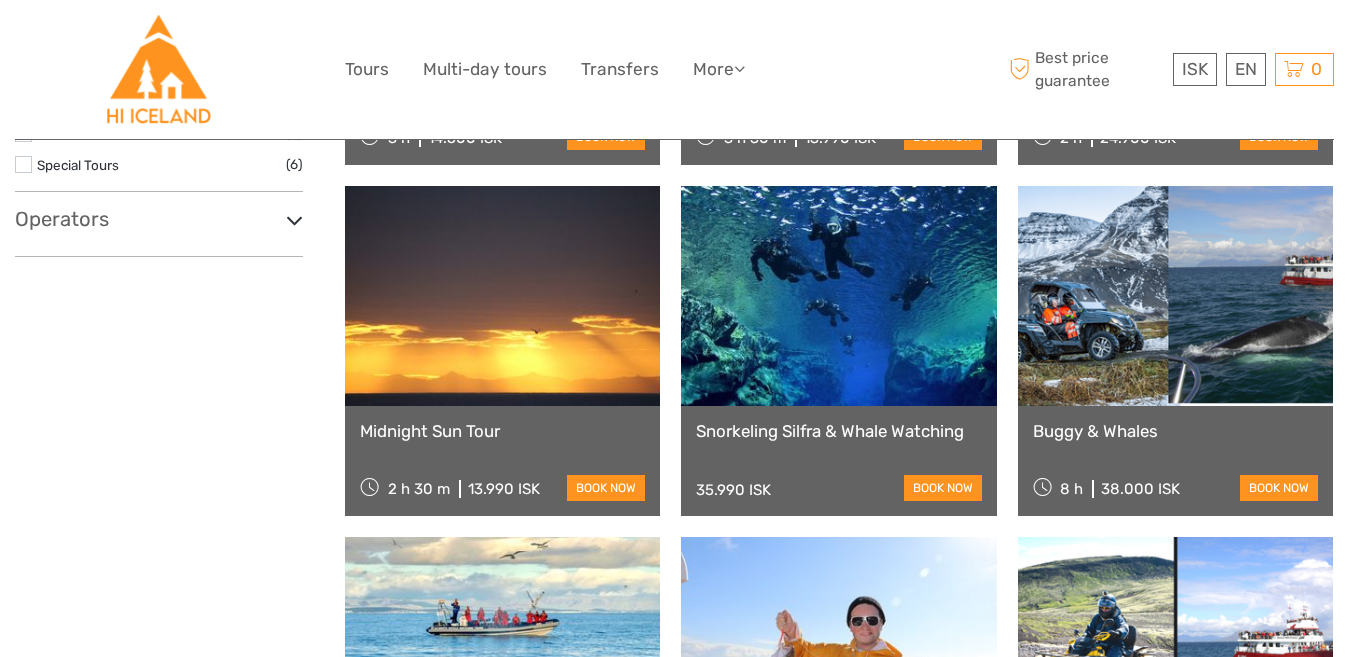 scroll, scrollTop: 1029, scrollLeft: 0, axis: vertical 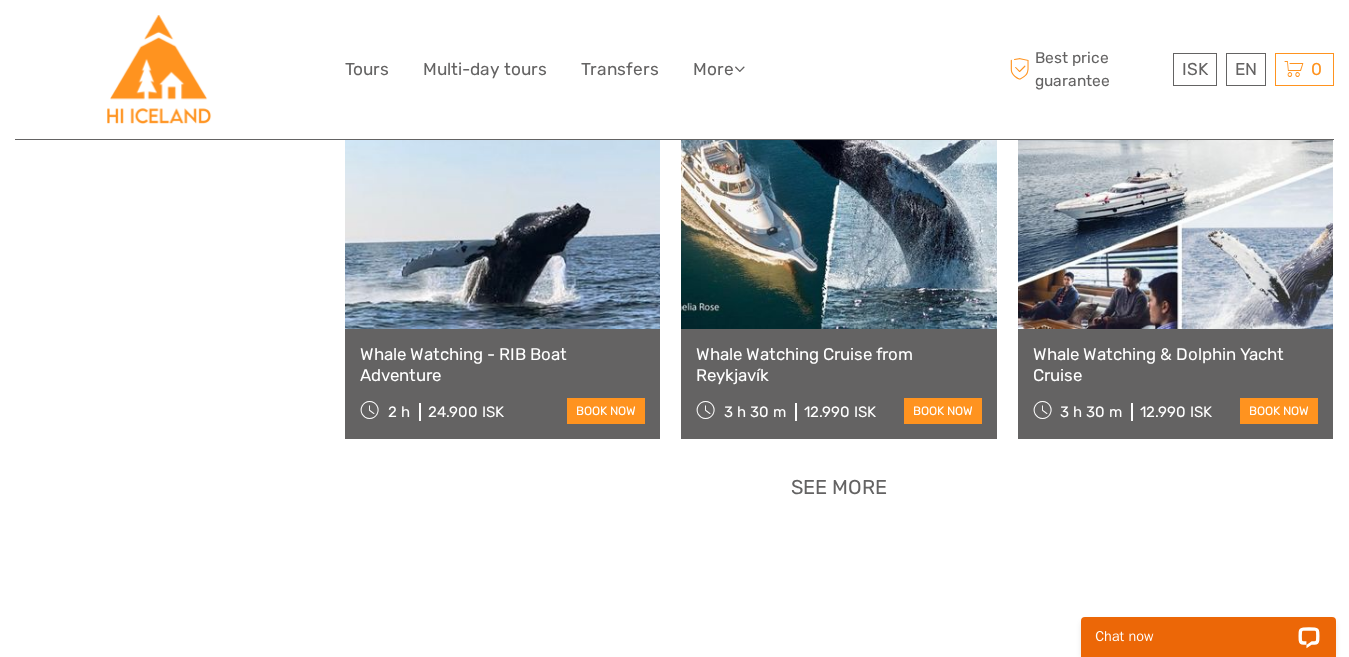click on "See more" at bounding box center (839, 487) 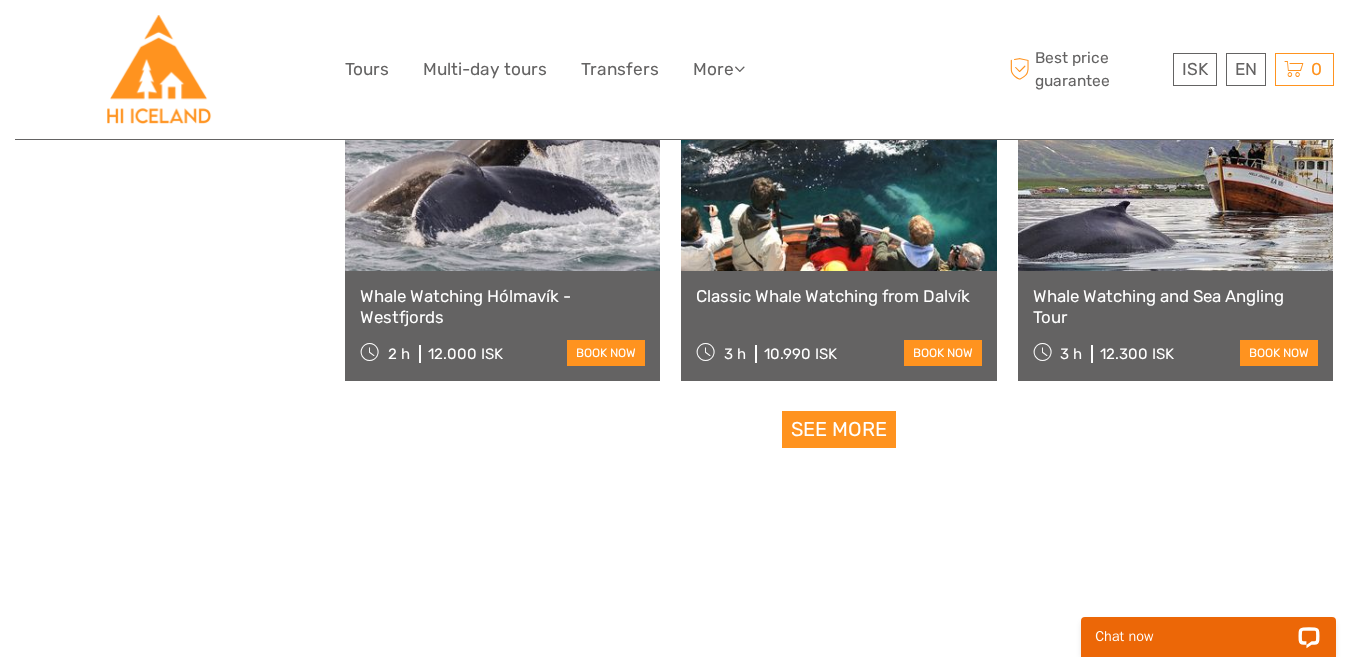 scroll, scrollTop: 4229, scrollLeft: 0, axis: vertical 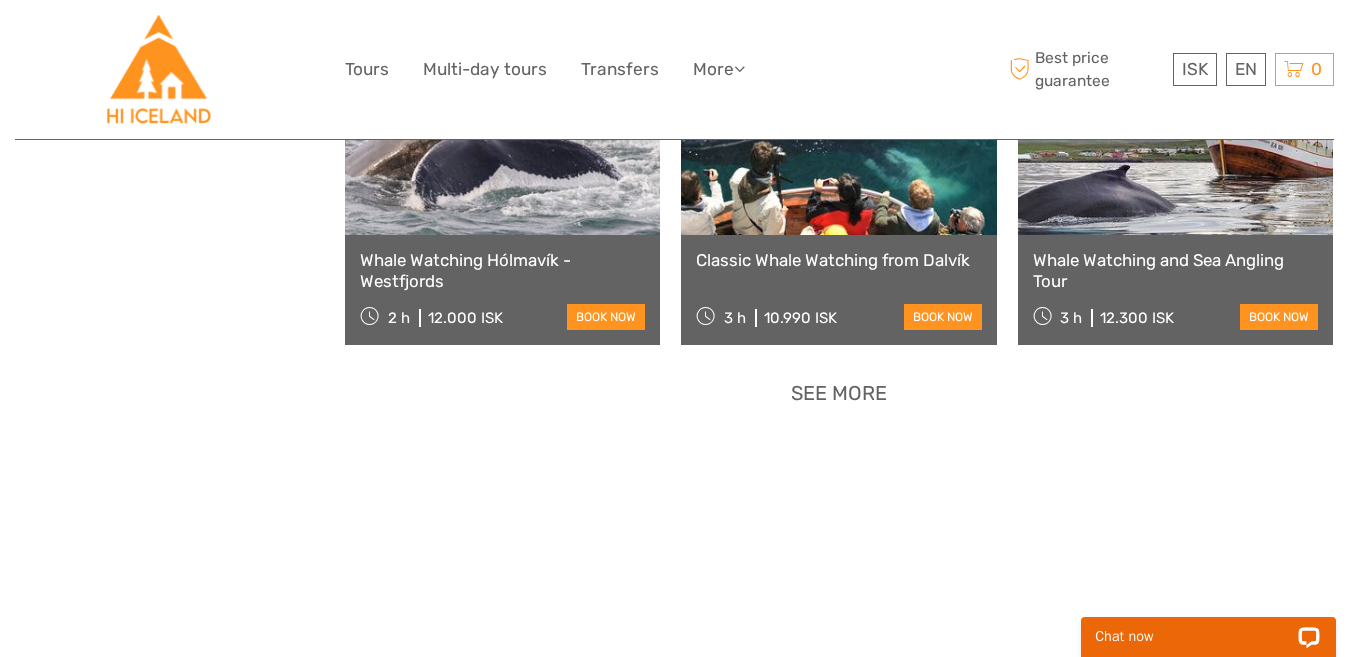 click on "See more" at bounding box center (839, 393) 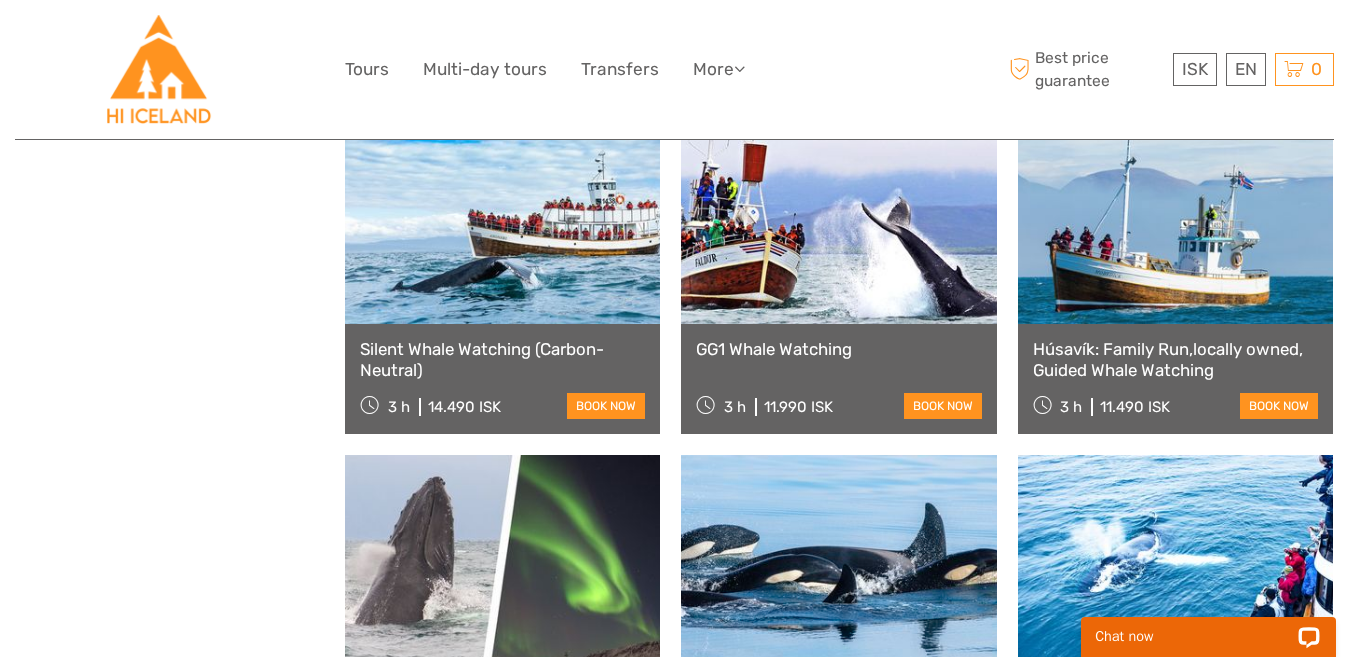 scroll, scrollTop: 4829, scrollLeft: 0, axis: vertical 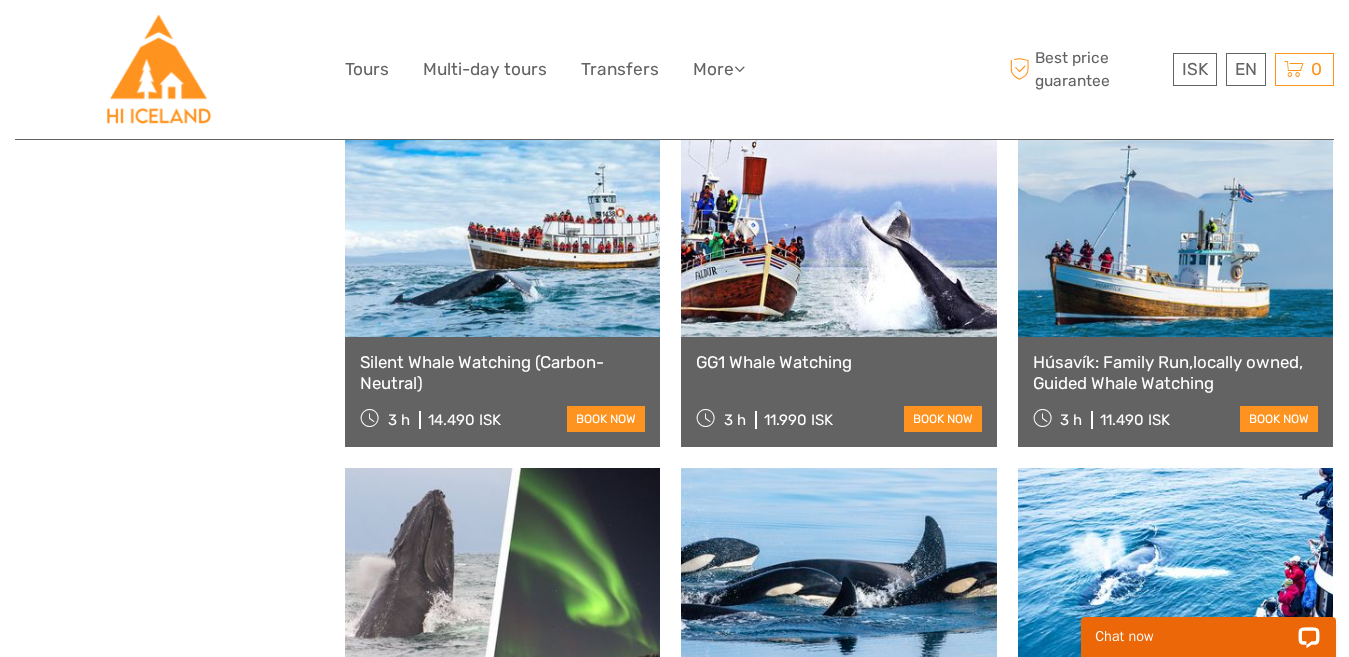click at bounding box center (502, 227) 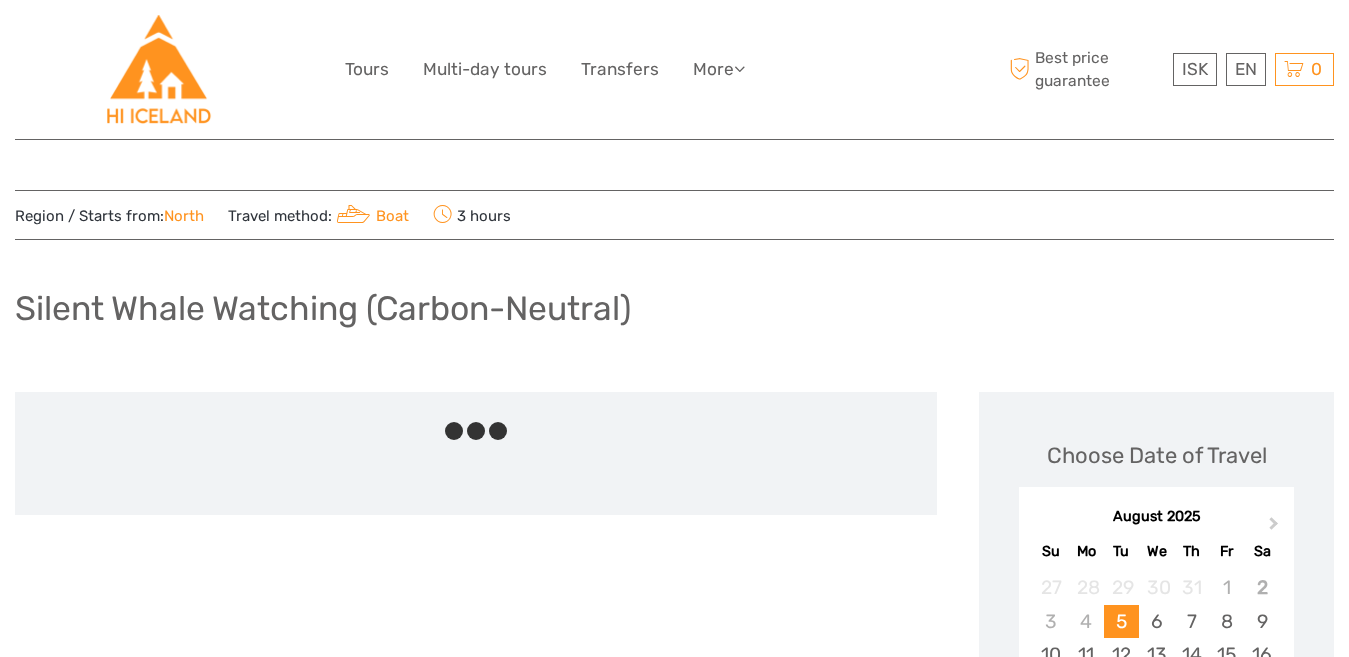 scroll, scrollTop: 0, scrollLeft: 0, axis: both 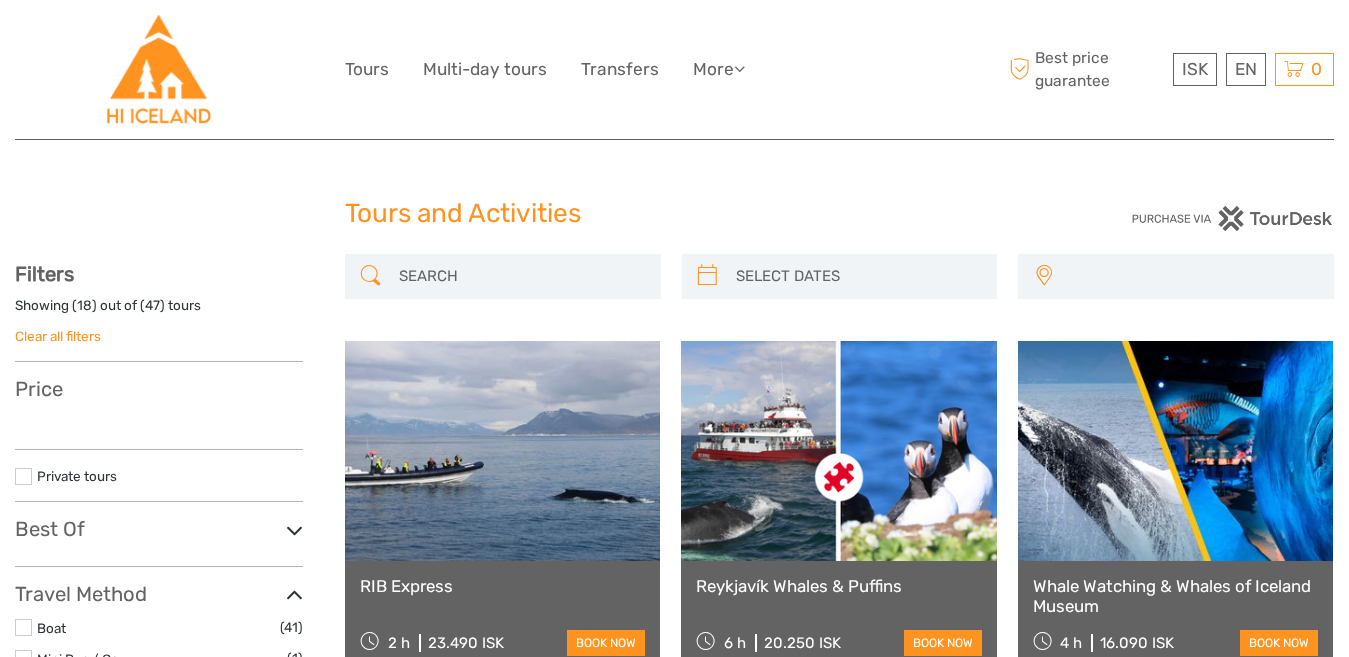 select 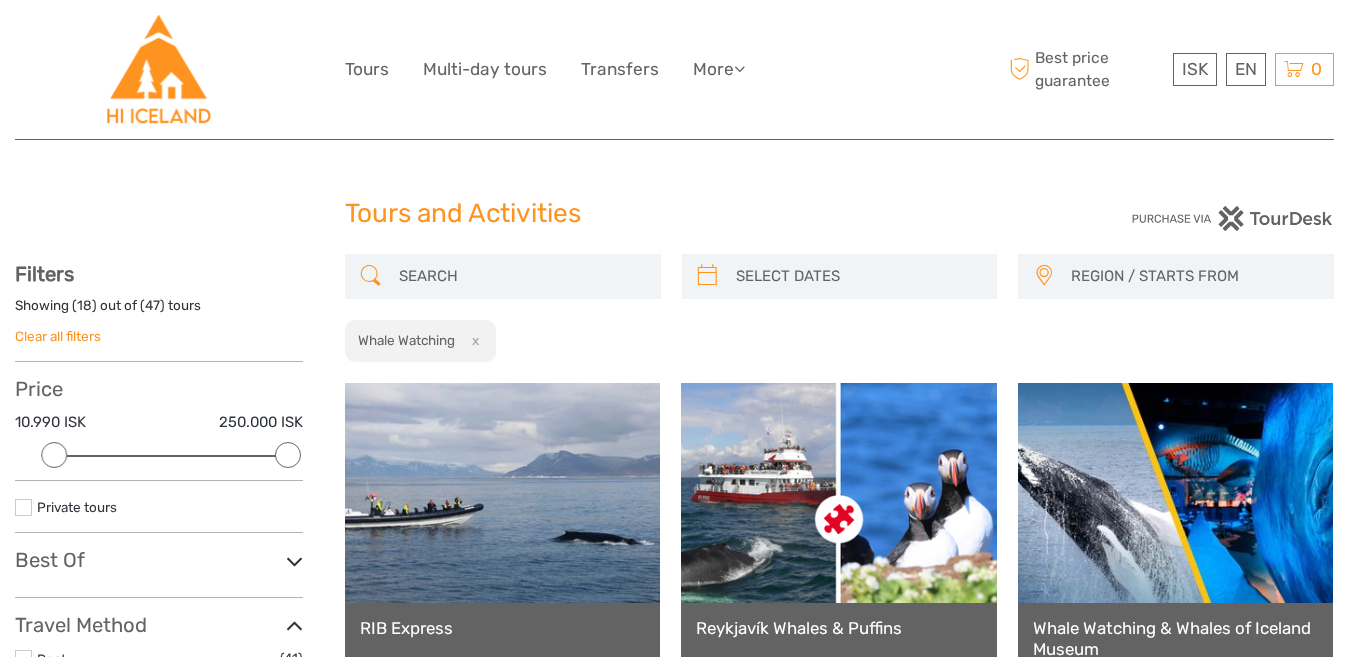 scroll, scrollTop: 100, scrollLeft: 0, axis: vertical 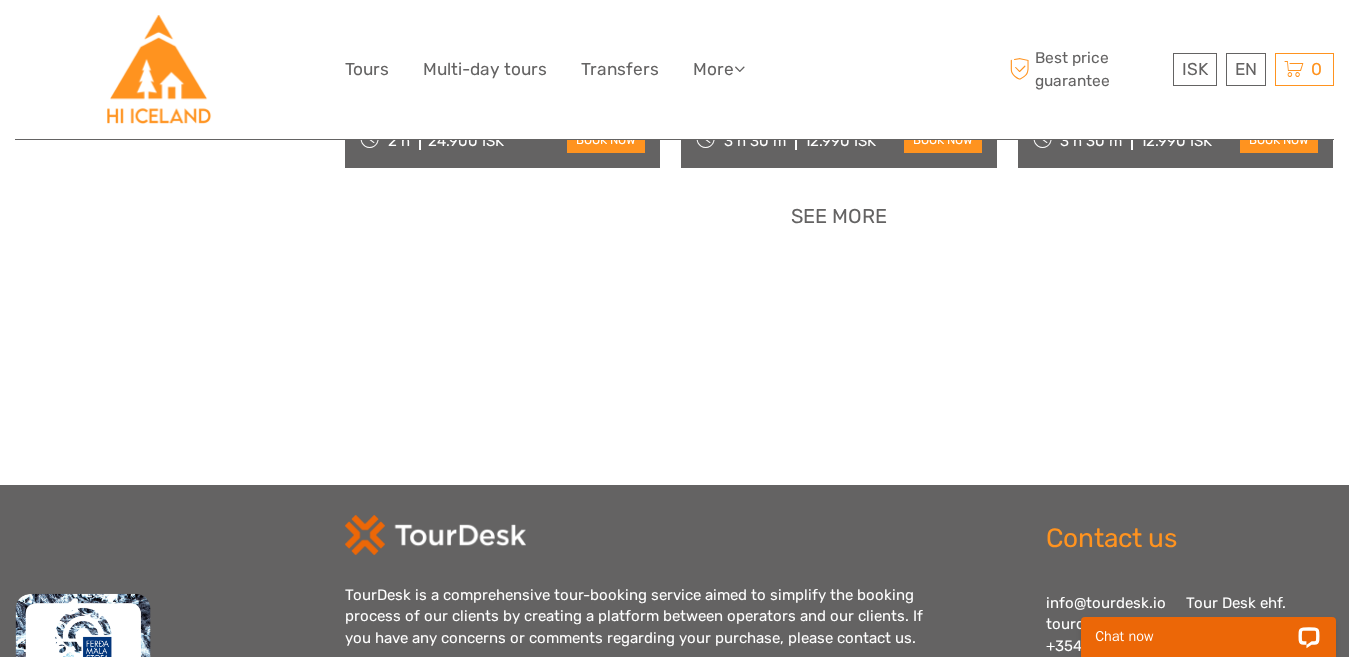 click on "See more" at bounding box center (839, 216) 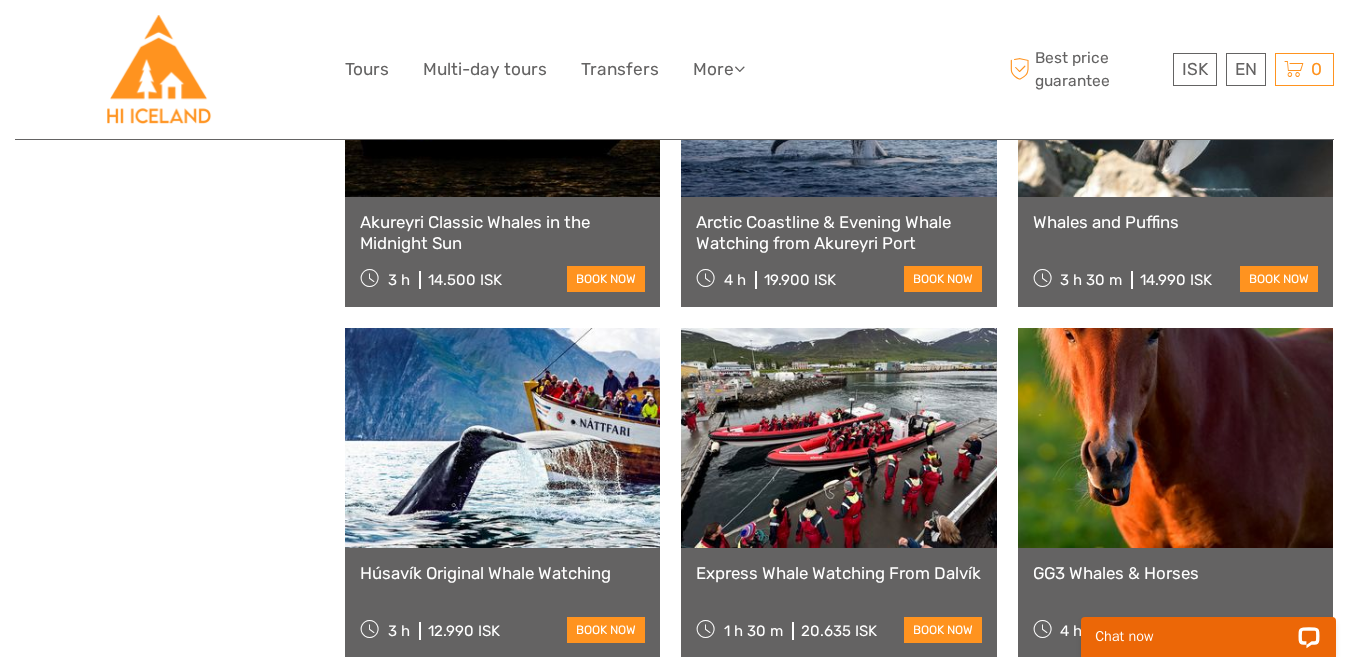 scroll, scrollTop: 3600, scrollLeft: 0, axis: vertical 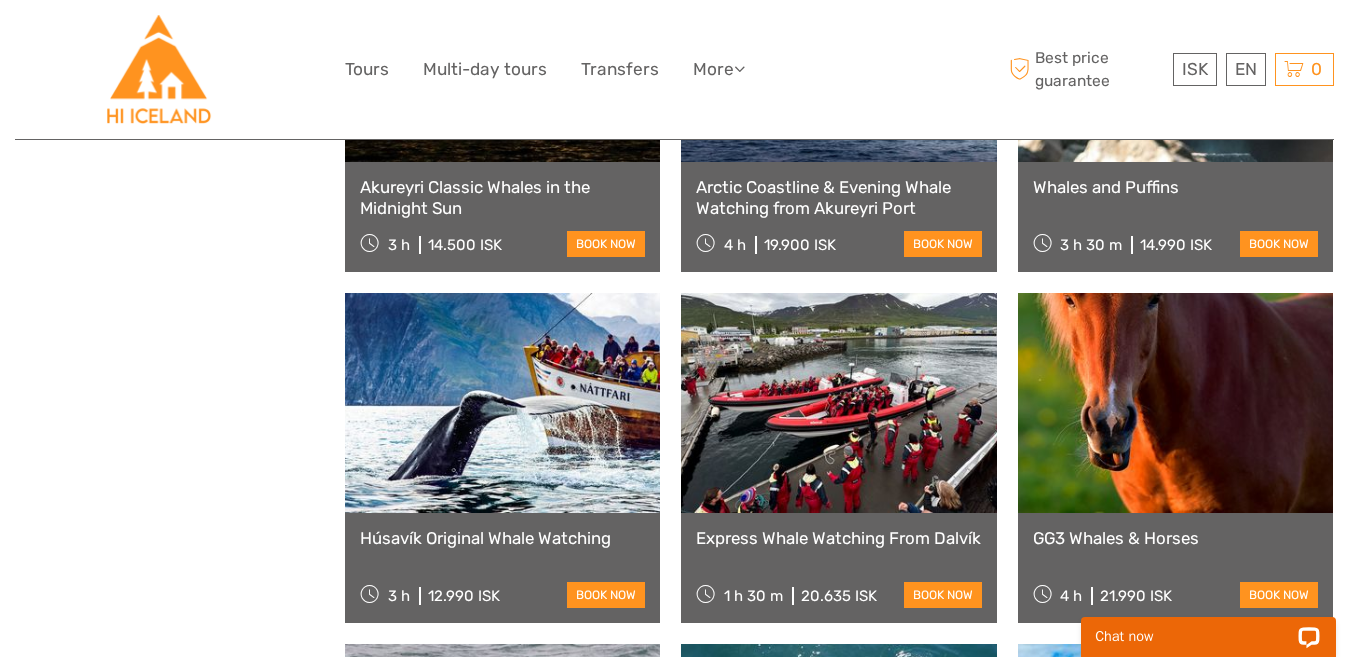click at bounding box center (502, 403) 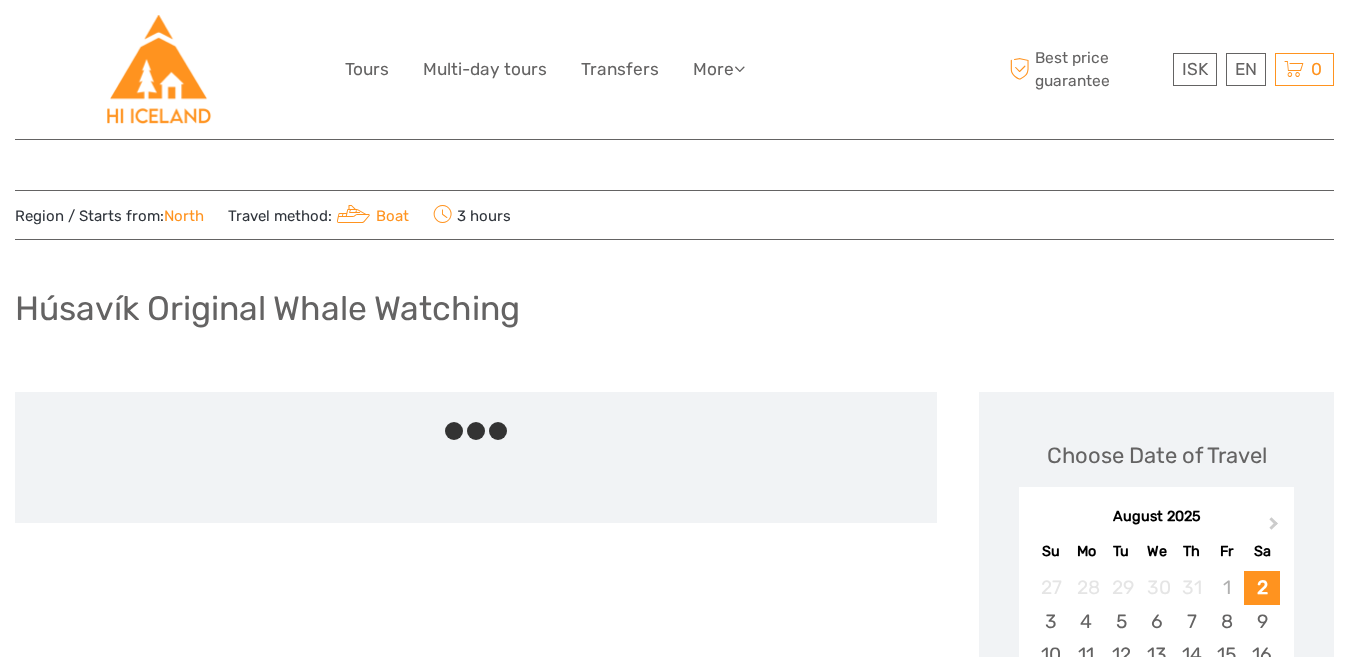scroll, scrollTop: 0, scrollLeft: 0, axis: both 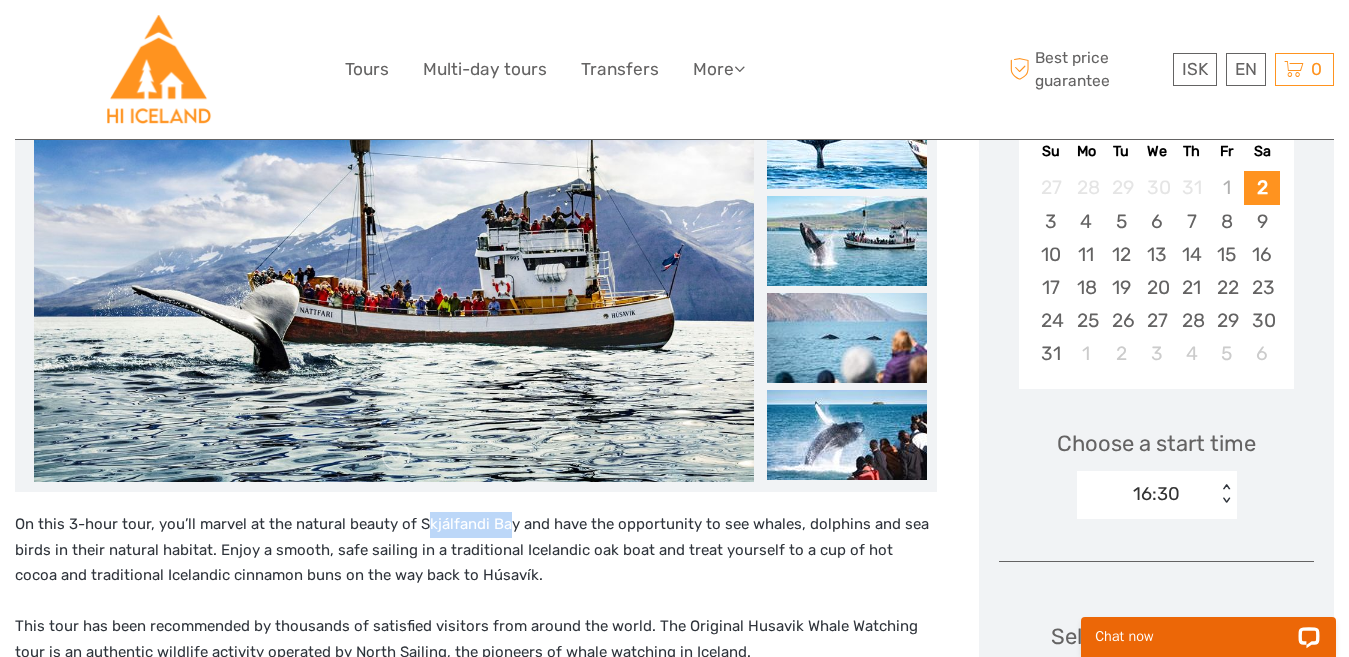 drag, startPoint x: 419, startPoint y: 517, endPoint x: 505, endPoint y: 517, distance: 86 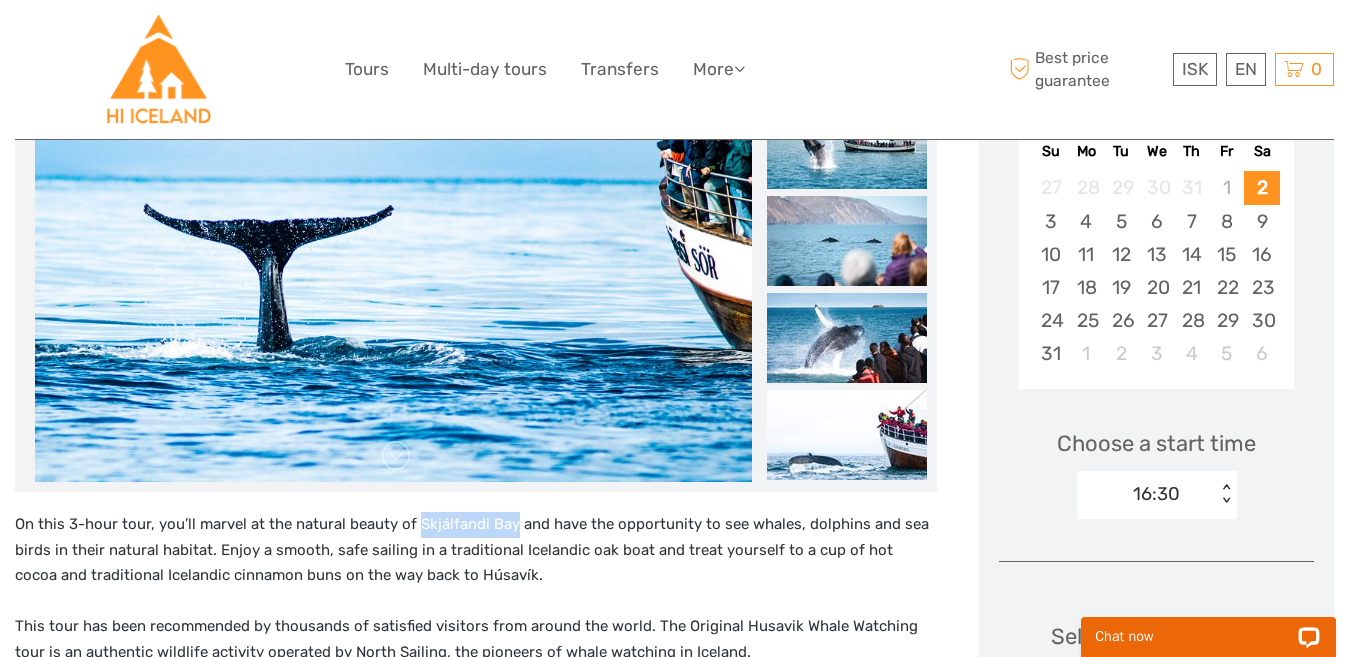 drag, startPoint x: 417, startPoint y: 521, endPoint x: 492, endPoint y: 527, distance: 75.23962 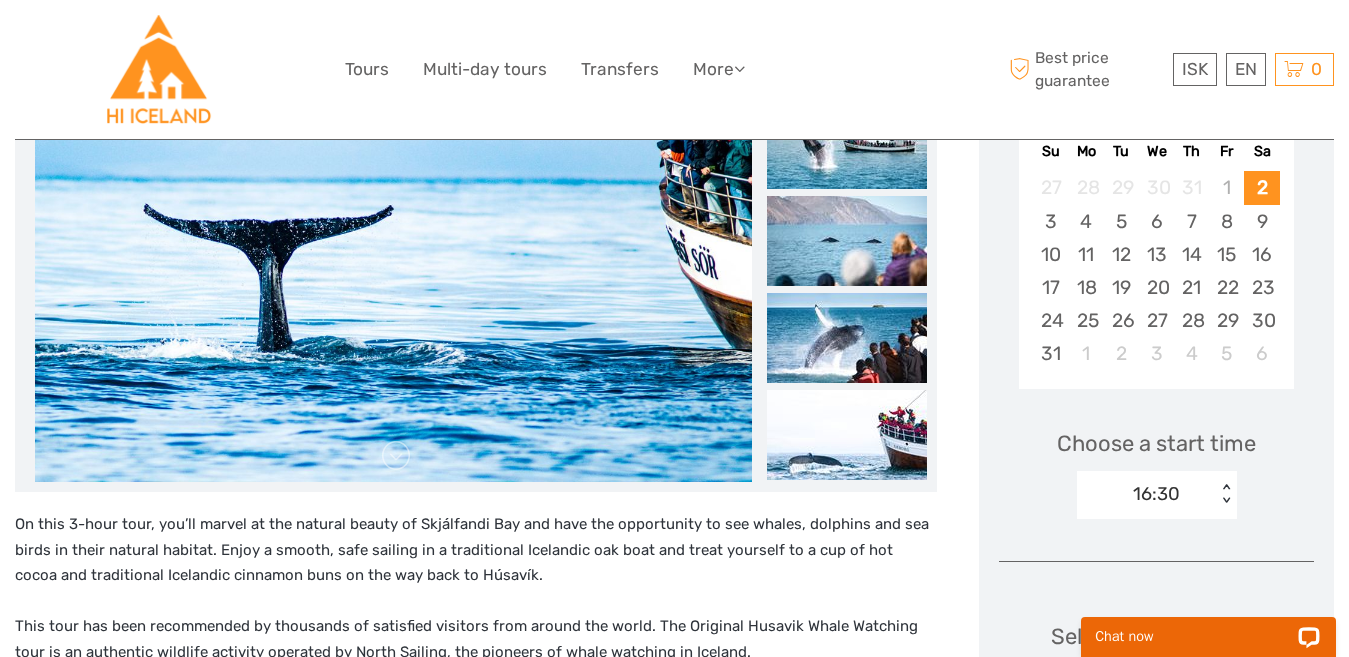 click on "On this 3-hour tour, you’ll marvel at the natural beauty of Skjálfandi Bay and have the opportunity to see whales, dolphins and sea birds in their natural habitat. Enjoy a smooth, safe sailing in a traditional Icelandic oak boat and treat yourself to a cup of hot cocoa and traditional Icelandic cinnamon buns on the way back to Húsavík. This tour has been recommended by thousands of satisfied visitors from around the world. The Original Husavik Whale Watching tour is an authentic wildlife activity operated by North Sailing, the pioneers of whale watching in Iceland." at bounding box center [476, 588] 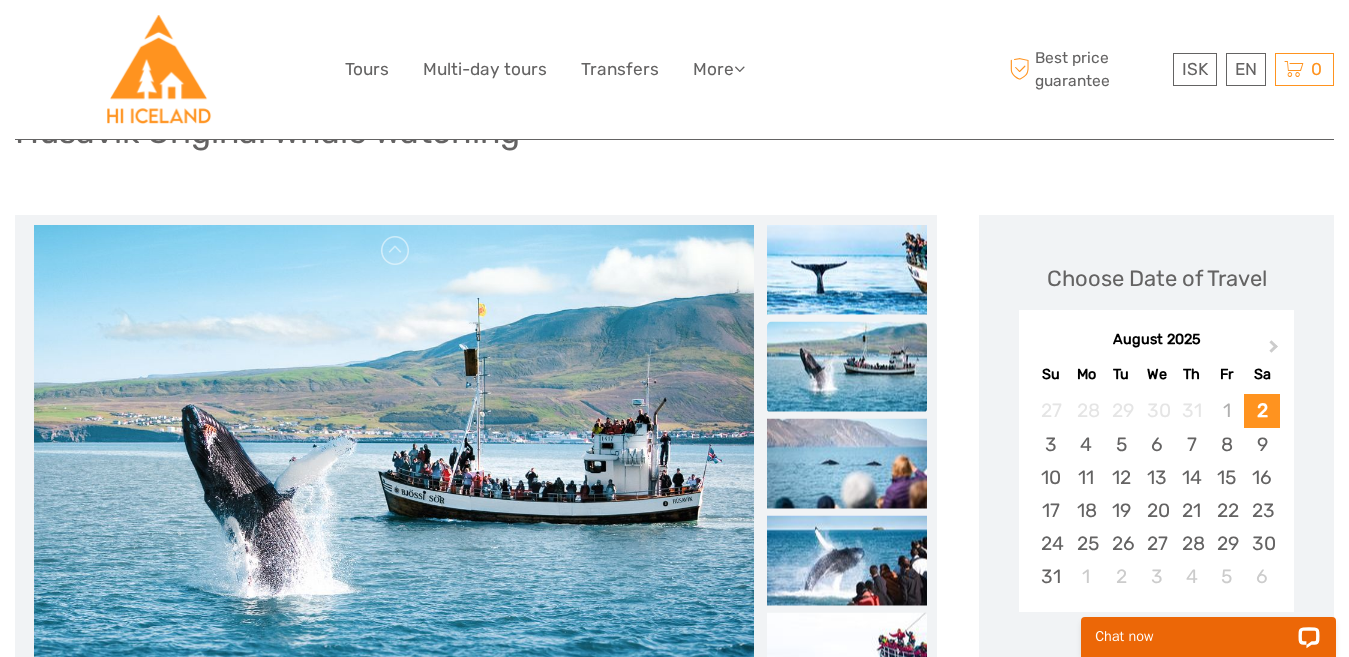 scroll, scrollTop: 200, scrollLeft: 0, axis: vertical 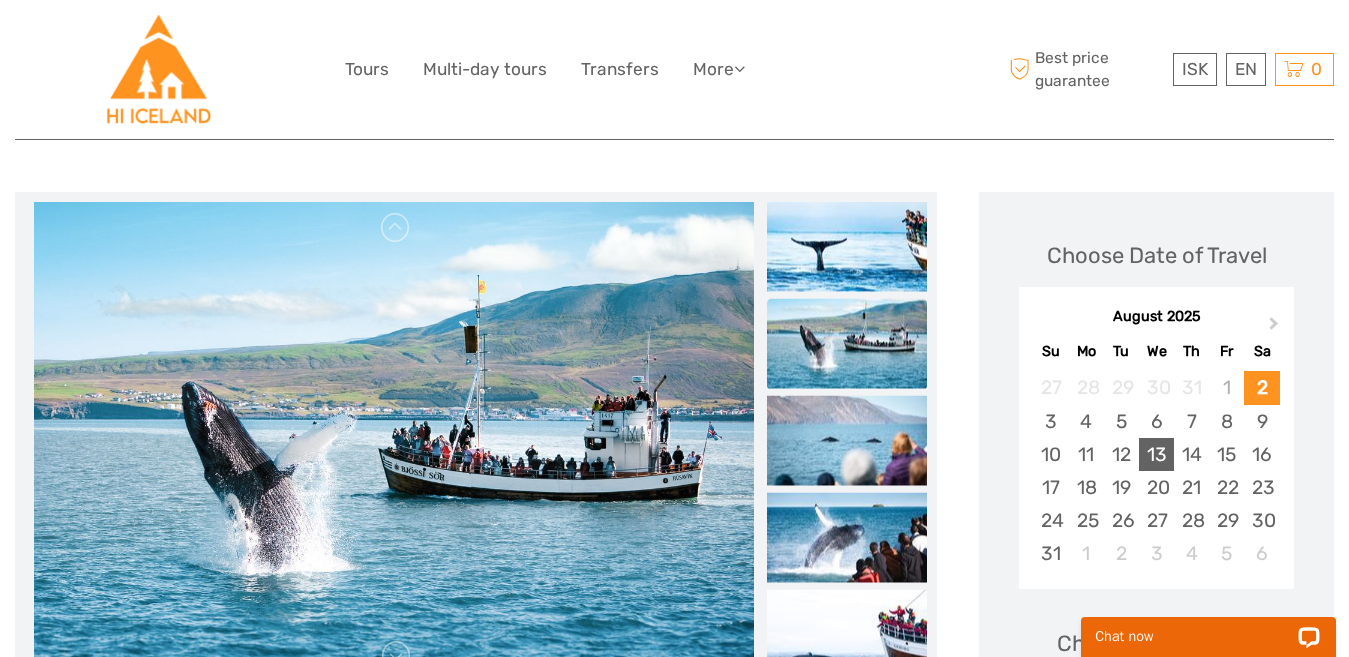 click on "13" at bounding box center (1156, 454) 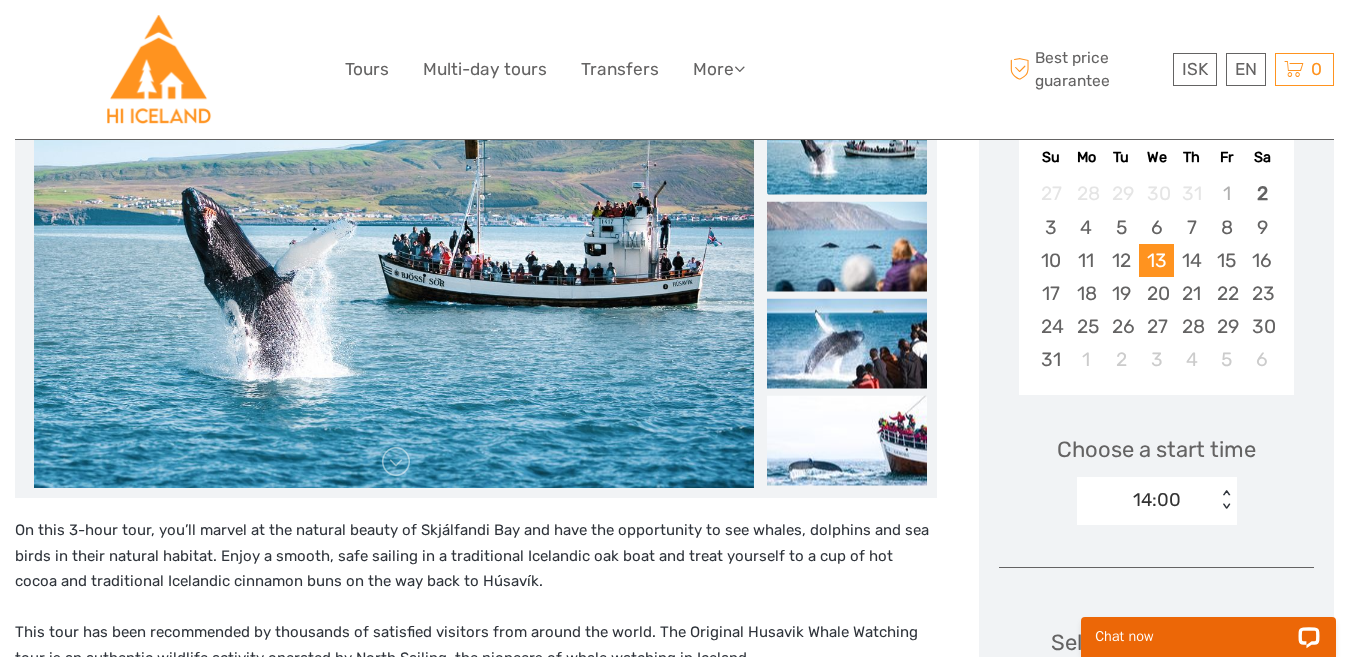 scroll, scrollTop: 400, scrollLeft: 0, axis: vertical 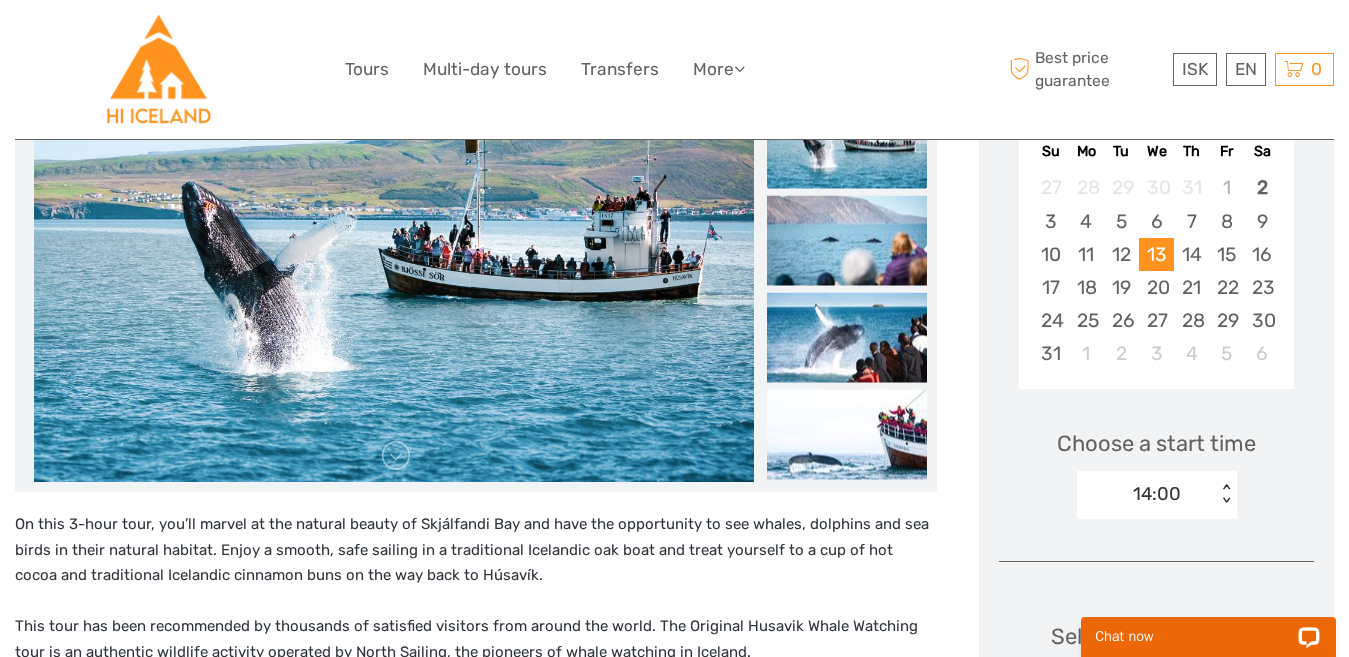 click on "< >" at bounding box center [1225, 494] 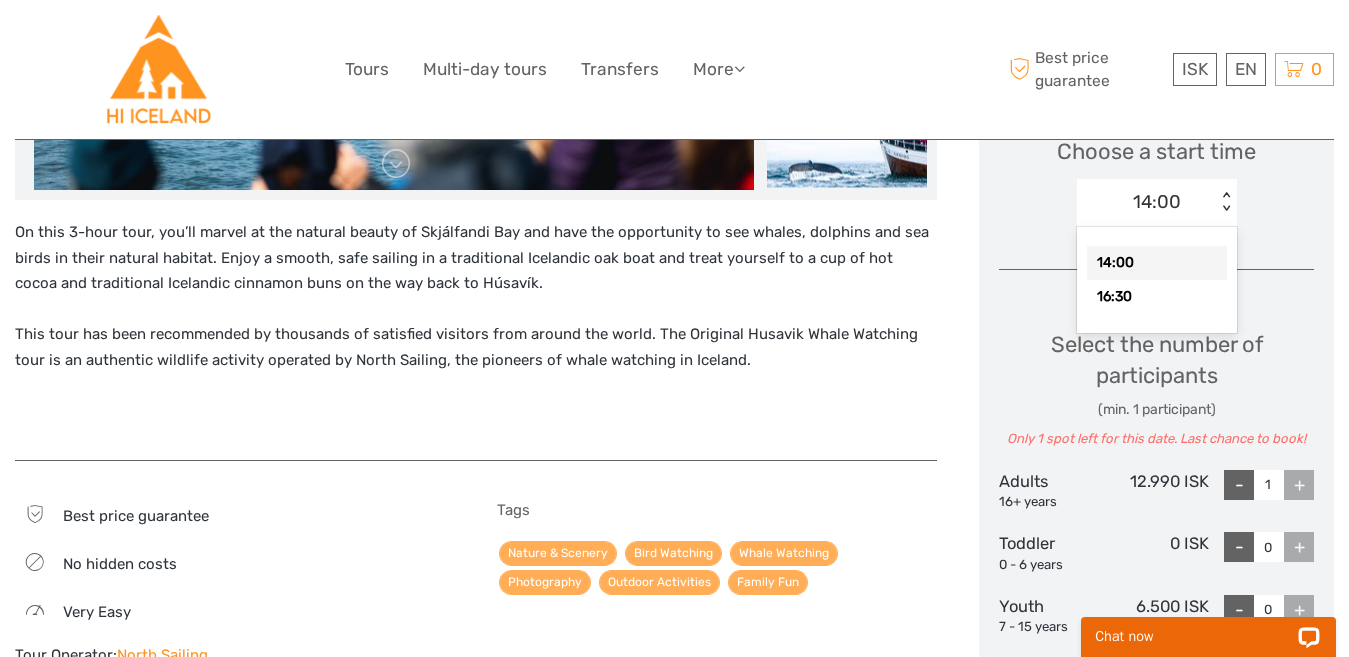 scroll, scrollTop: 697, scrollLeft: 0, axis: vertical 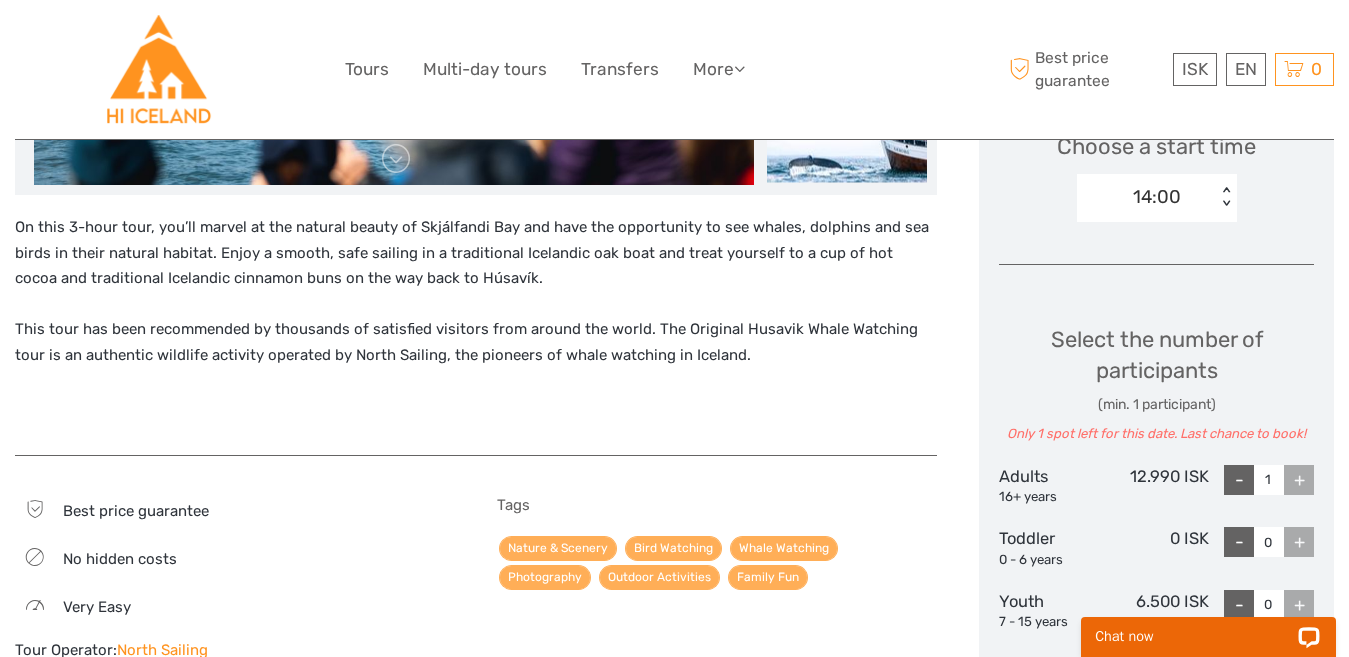 click on "< >" at bounding box center [1225, 197] 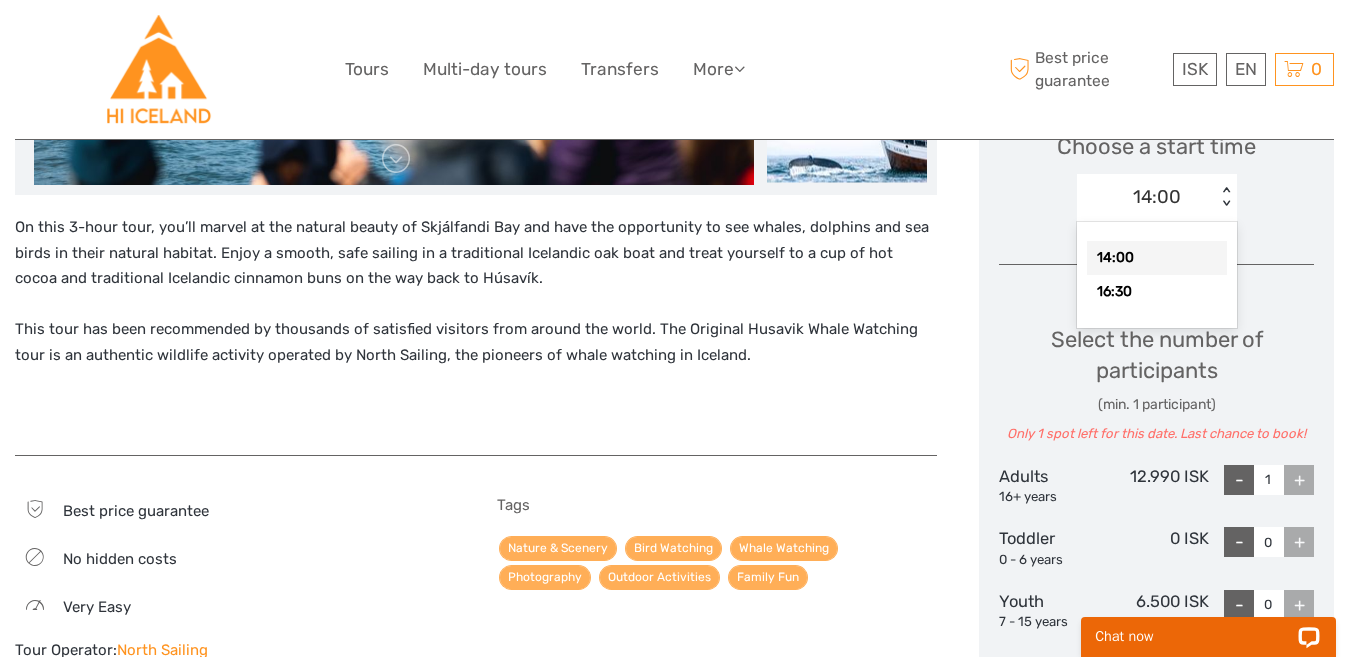 click on "< >" at bounding box center [1225, 197] 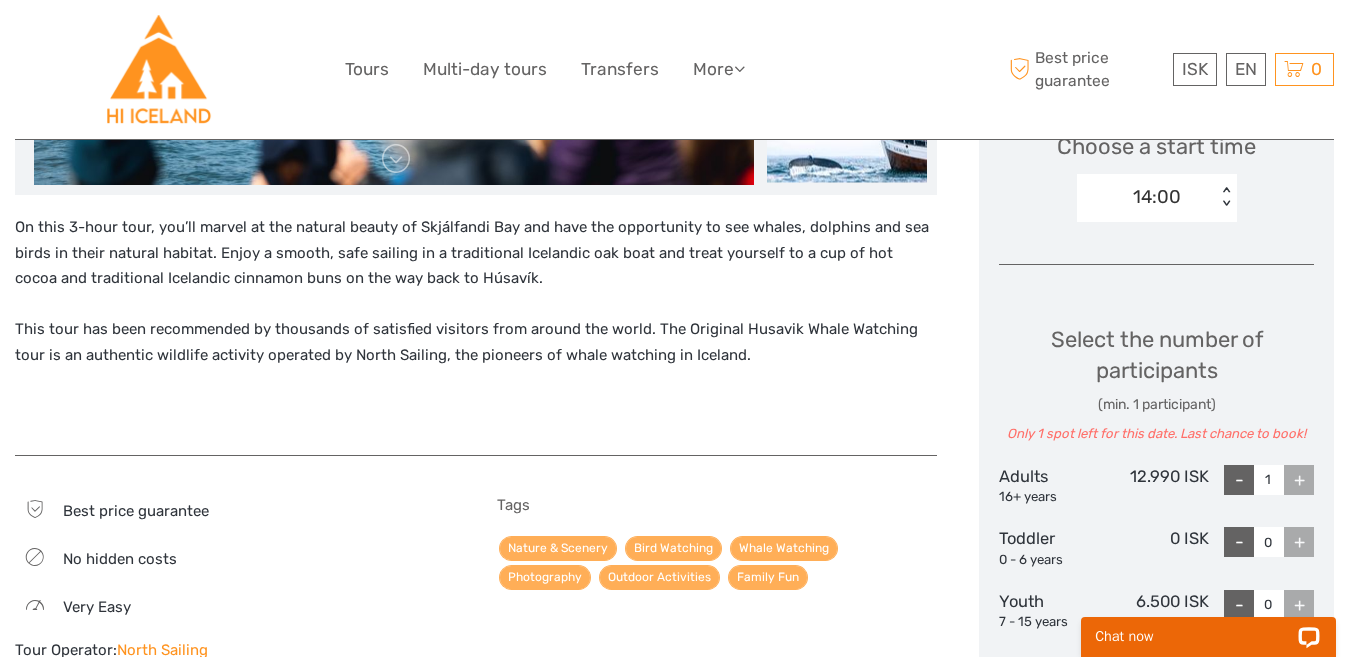 click on "Choose Date of Travel Next Month August 2025 Su Mo Tu We Th Fr Sa 27 28 29 30 31 1 2 3 4 5 6 7 8 9 10 11 12 13 14 15 16 17 18 19 20 21 22 23 24 25 26 27 28 29 30 31 1 2 3 4 5 6 Choose a start time 14:00 < > Select the number of participants (min. 1 participant) Only 1 spot  left for this date. Last chance to book! Adults 16+ years 12.990 ISK - 1 + Toddler 0 - 6 years 0 ISK - 0 + Youth 7 - 15 years 6.500 ISK - 0 + Total :  12.990 ISK Best price guarantee ADD TO CART EXPRESS CHECKOUT" at bounding box center (1156, 286) 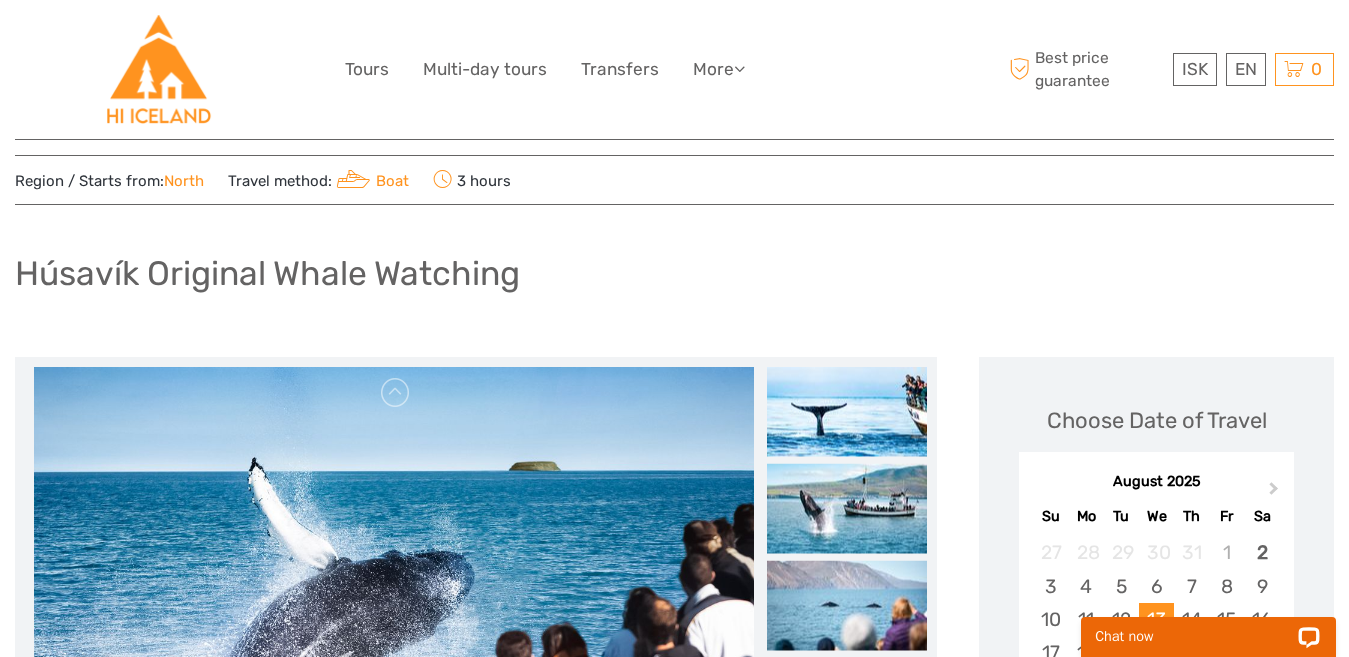 scroll, scrollTop: 0, scrollLeft: 0, axis: both 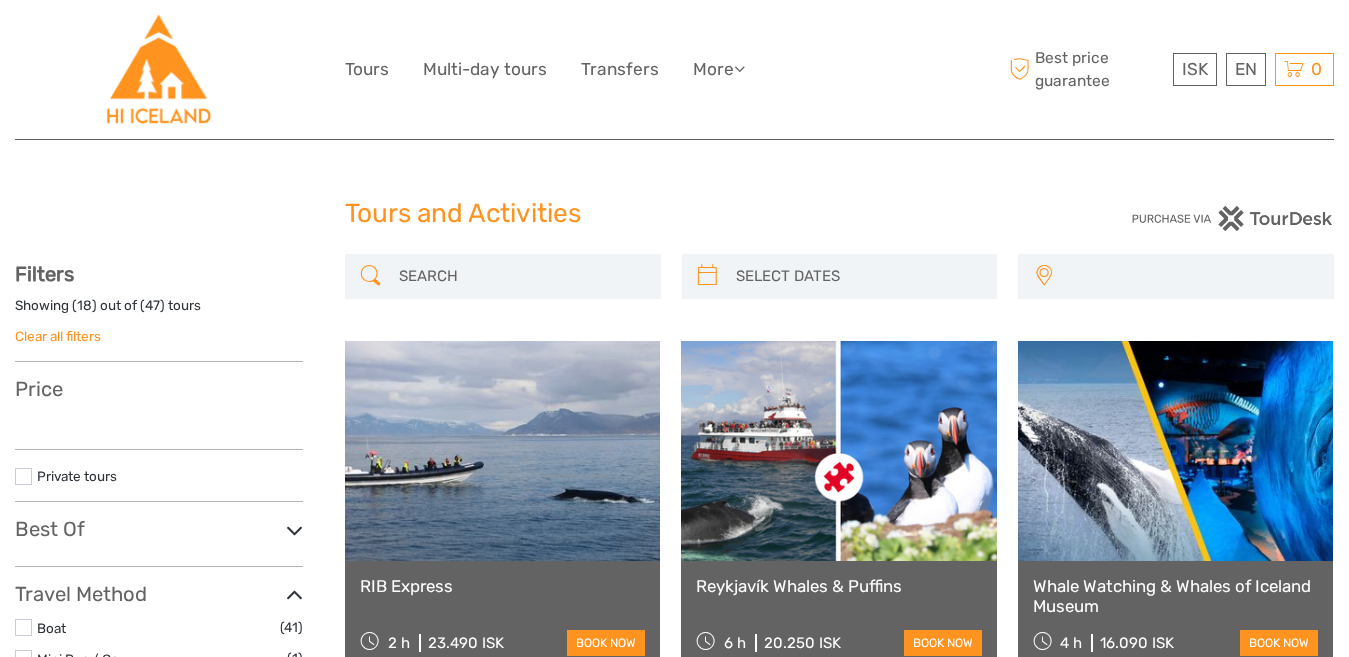 select 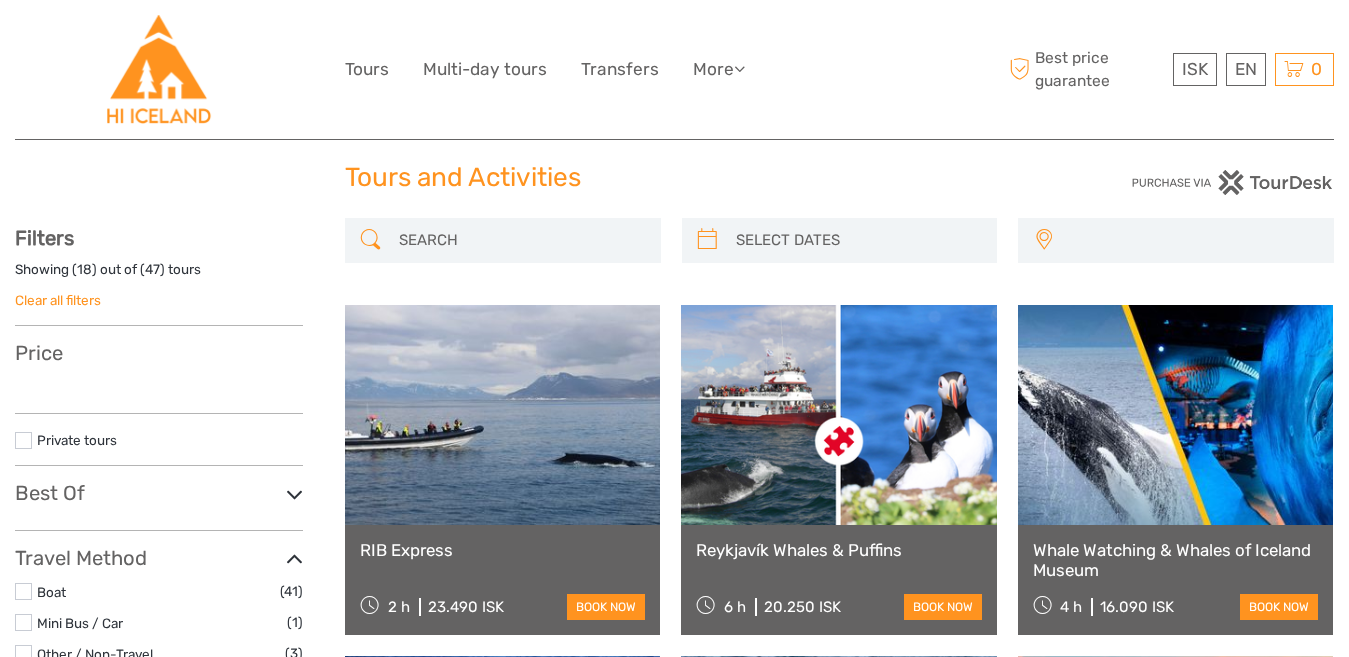 select 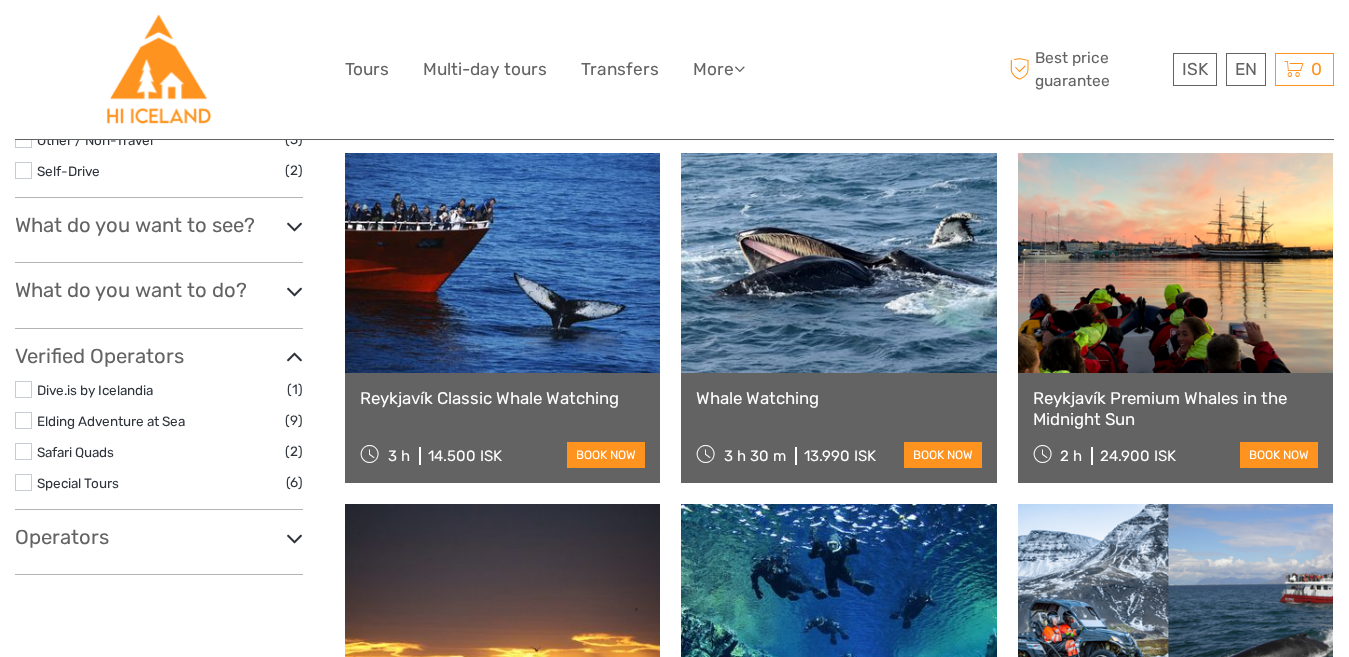 scroll, scrollTop: 0, scrollLeft: 0, axis: both 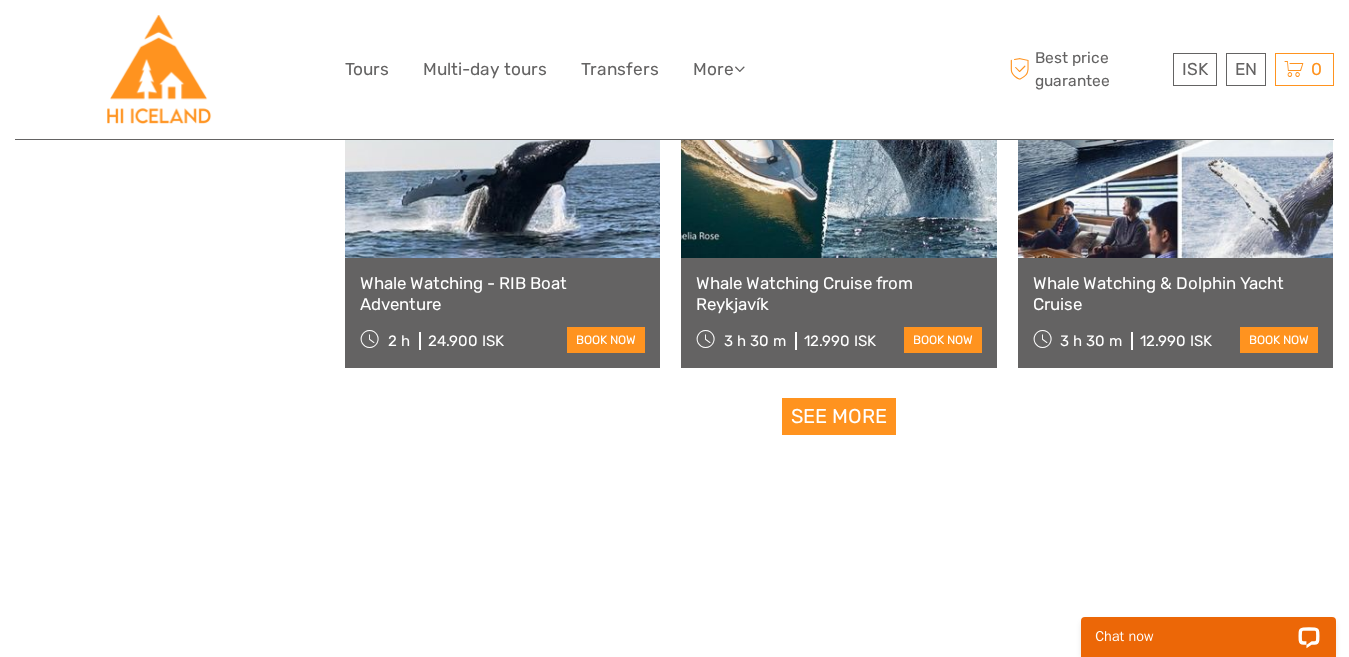 click on "REGION / STARTS FROM
[CITY]
East
North
Northeast
[CITY] / [CITY]
South
Southeast
West
Westfjords
[CITY]
East
North
Northeast
[CITY] / [CITY]
South
Southeast
West
Westfjords
Whale Watching
x
RIB Express
2 h
23.490 ISK
book now
[CITY] Whales & Puffins
6 h
20.250 ISK
book now" at bounding box center (839, -691) 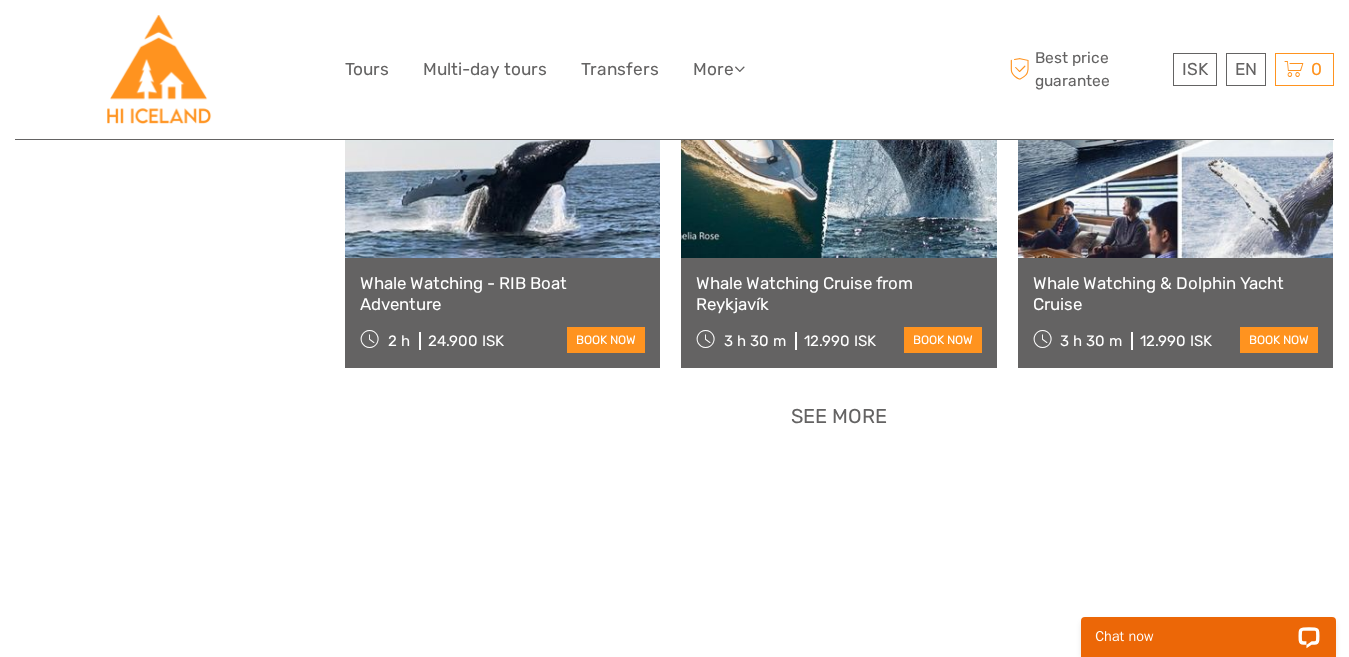 click on "See more" at bounding box center (839, 416) 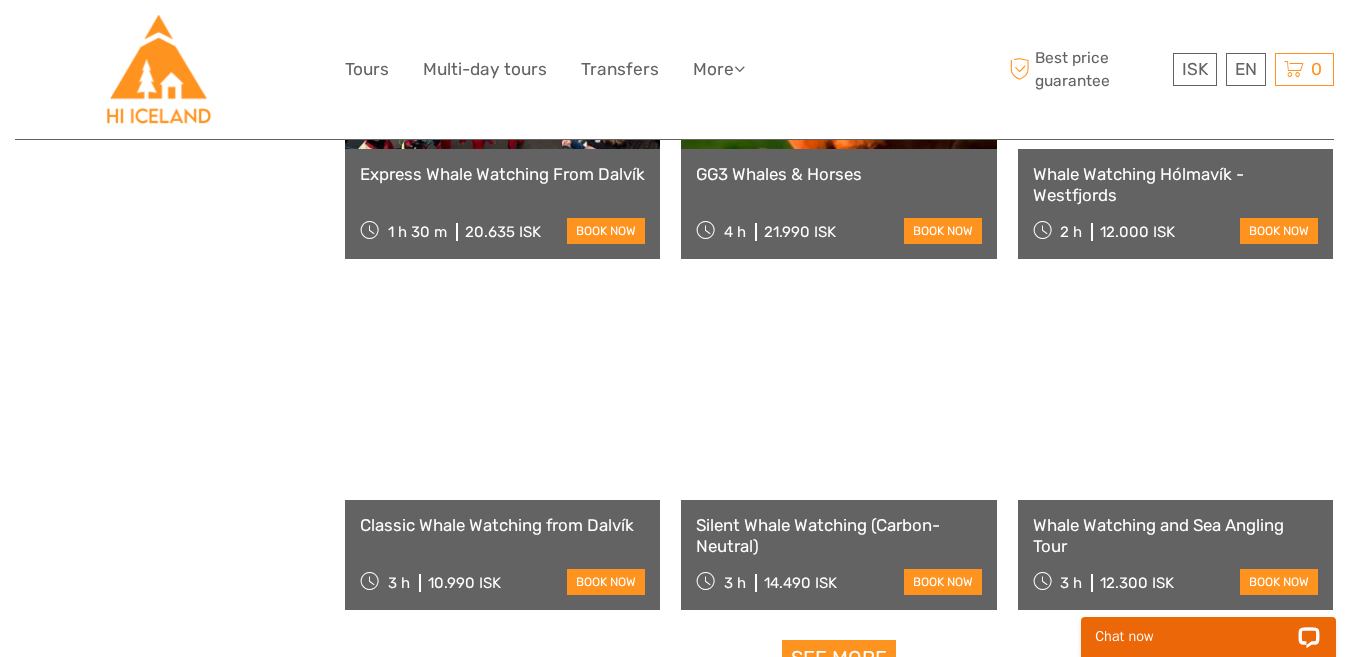 scroll, scrollTop: 4000, scrollLeft: 0, axis: vertical 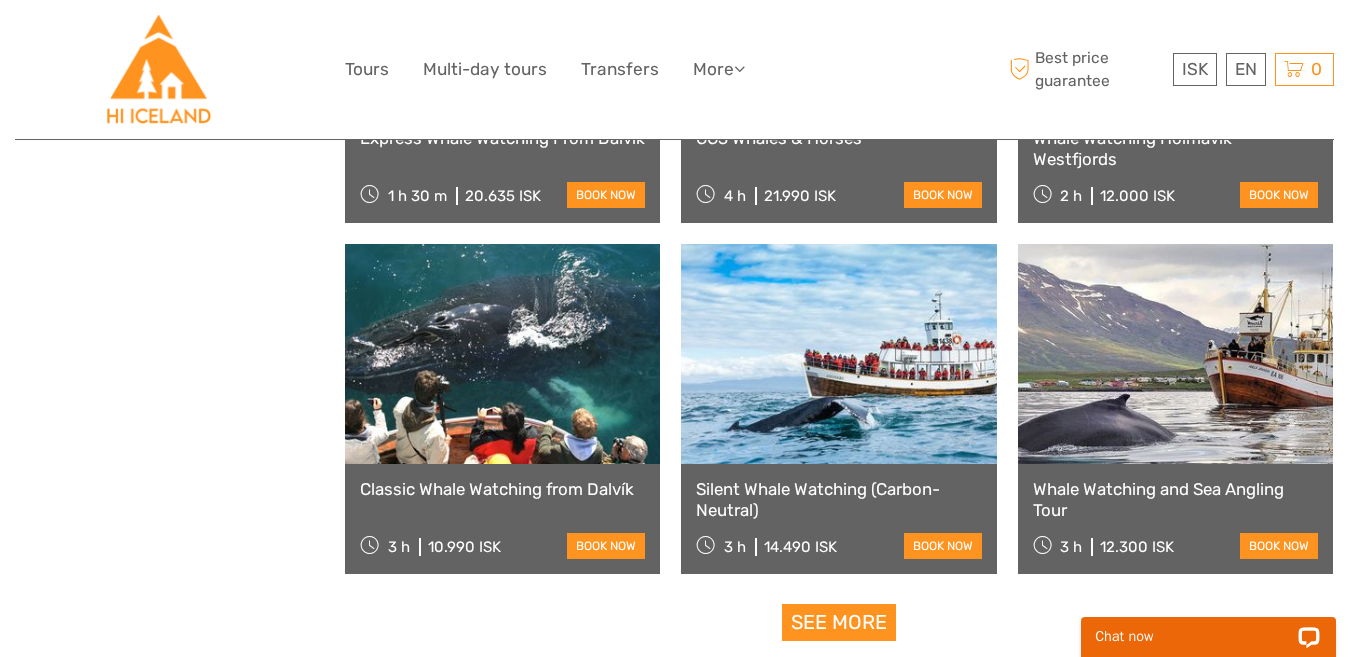 click at bounding box center (838, 354) 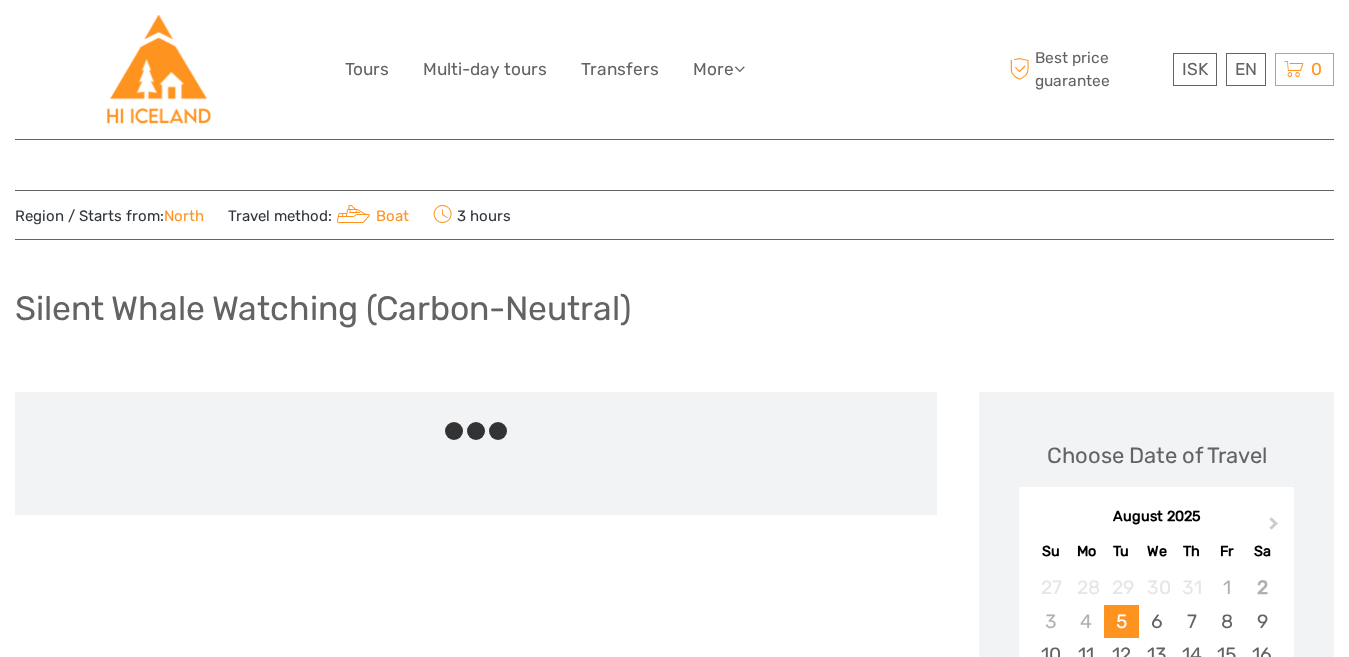 scroll, scrollTop: 0, scrollLeft: 0, axis: both 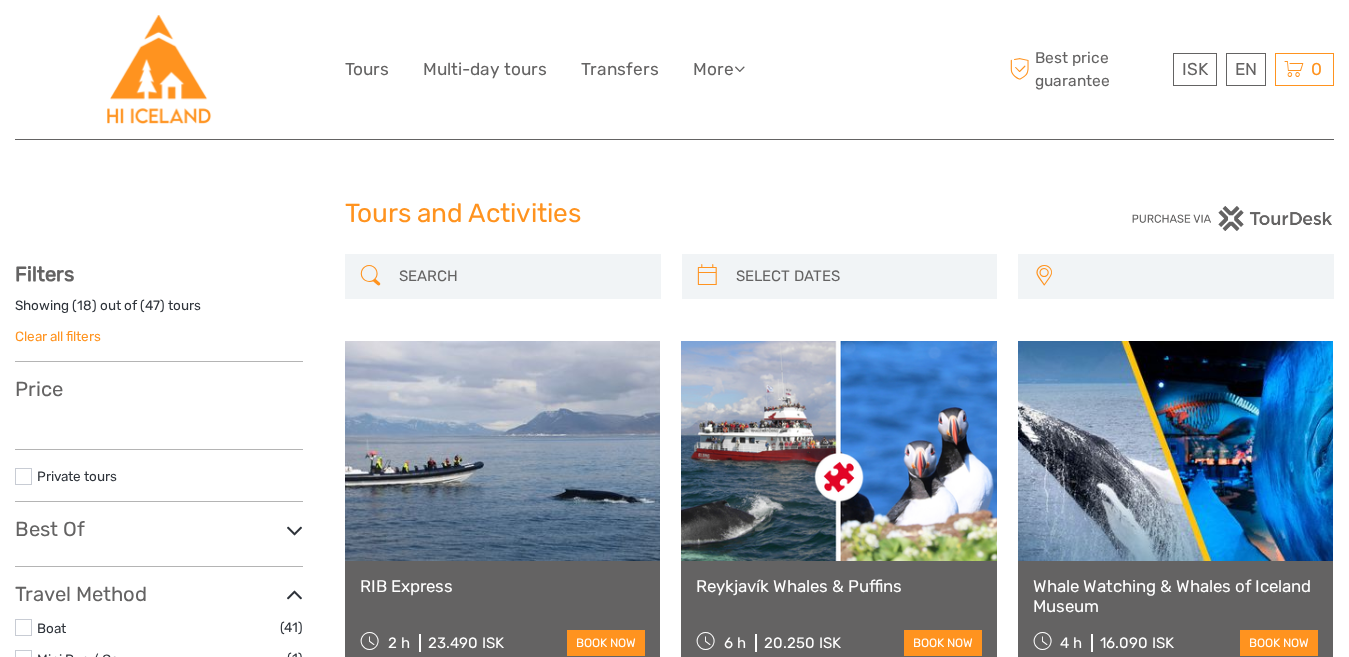 select 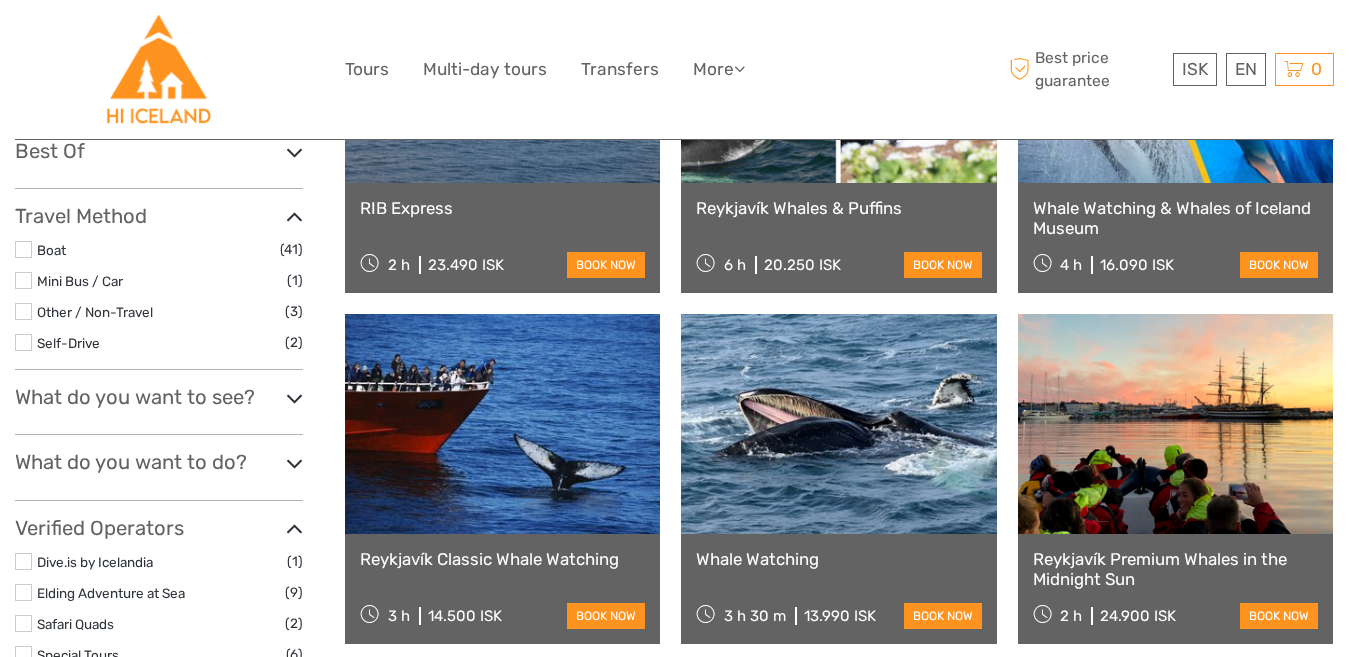select 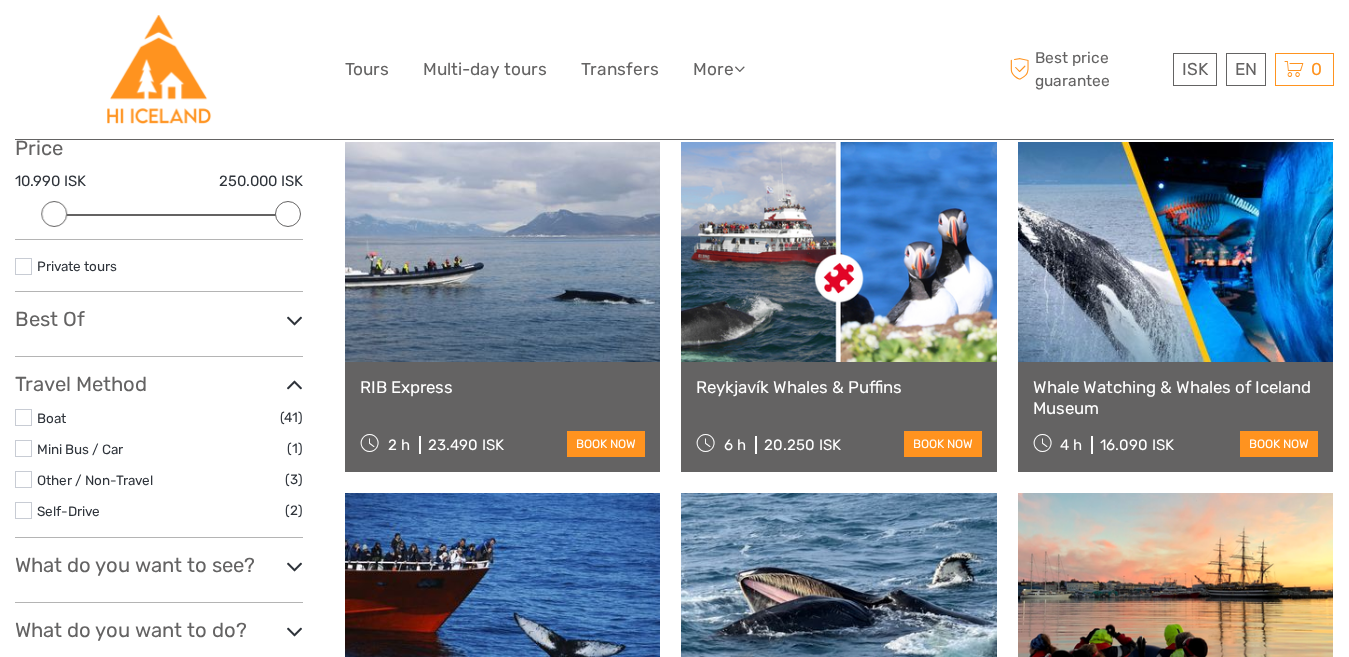 scroll, scrollTop: 0, scrollLeft: 0, axis: both 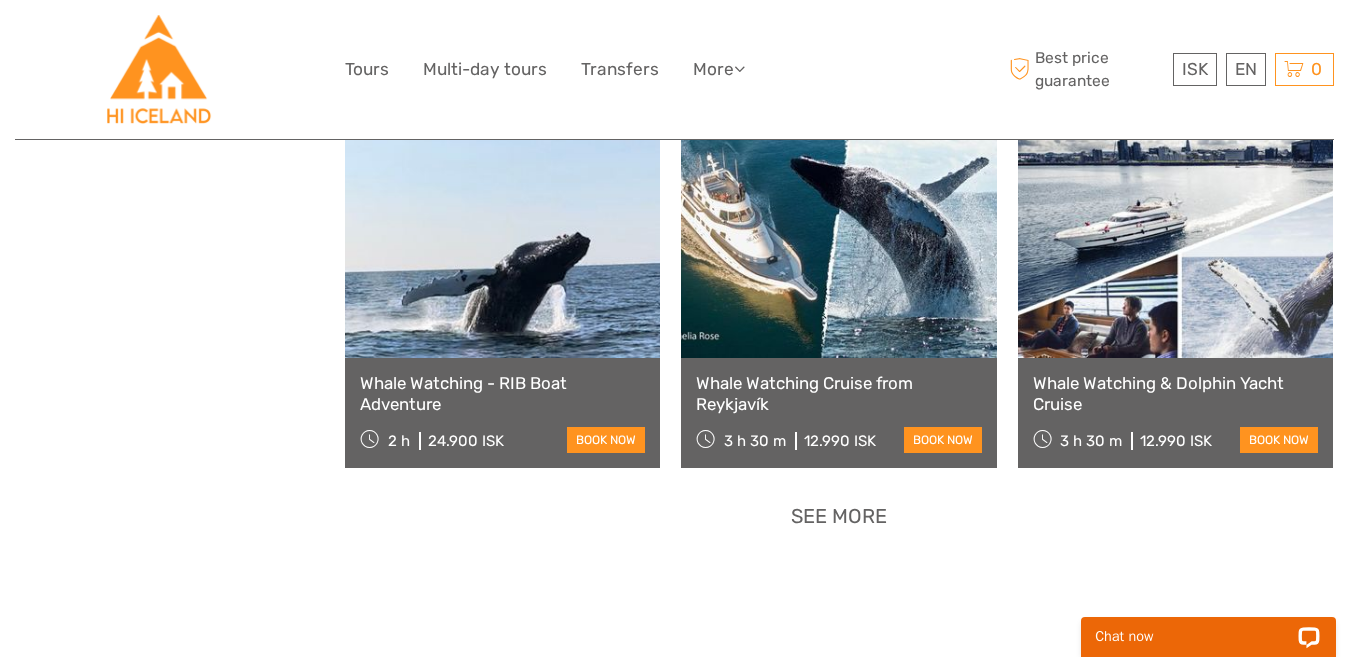 click on "See more" at bounding box center [839, 516] 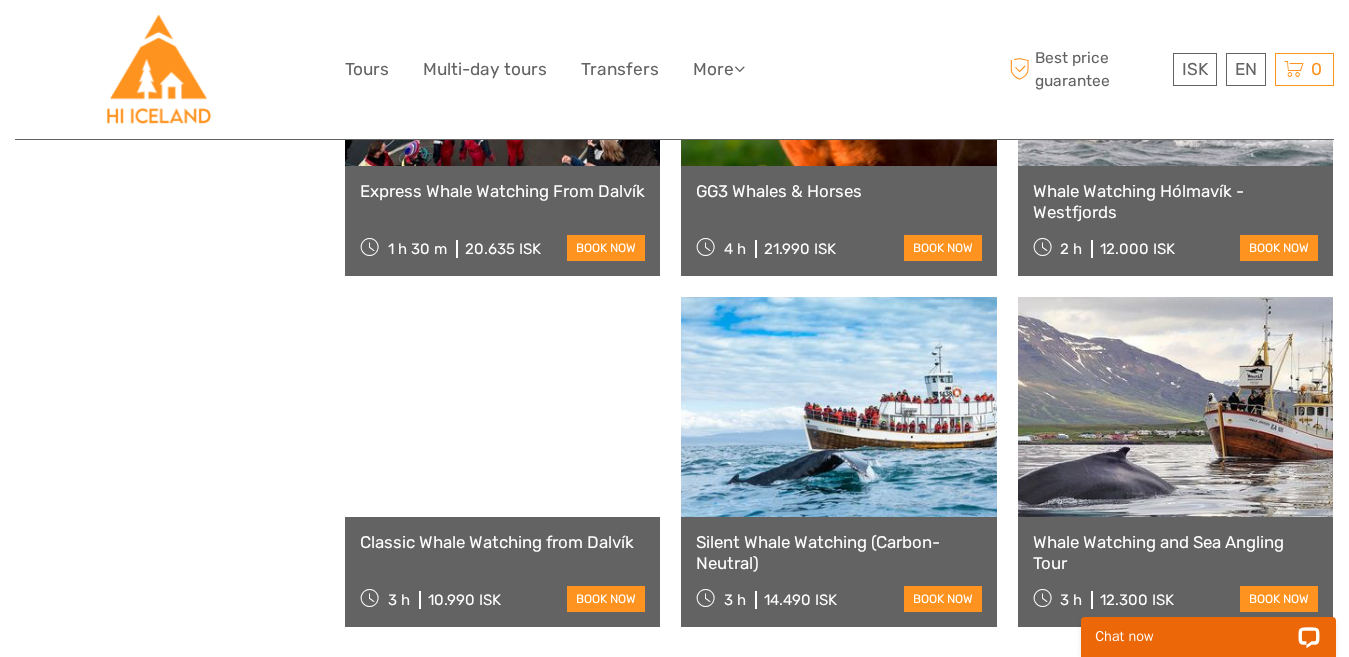 scroll, scrollTop: 4000, scrollLeft: 0, axis: vertical 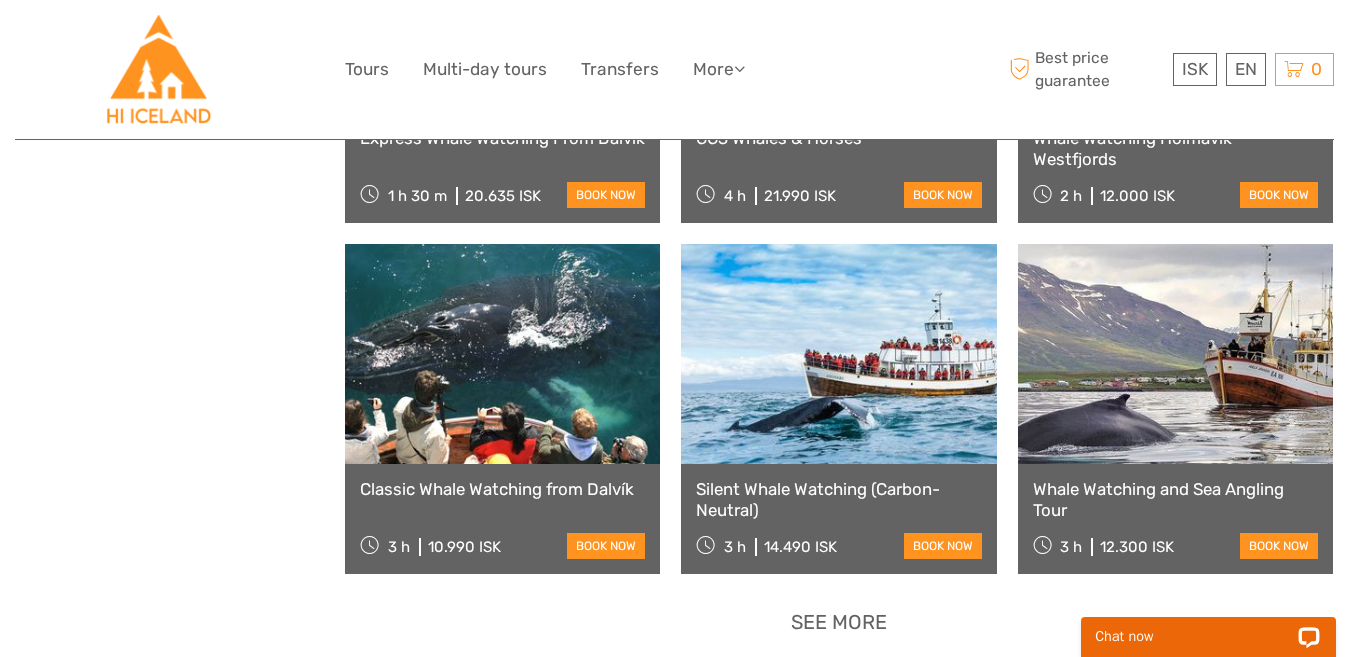 click on "See more" at bounding box center (839, 622) 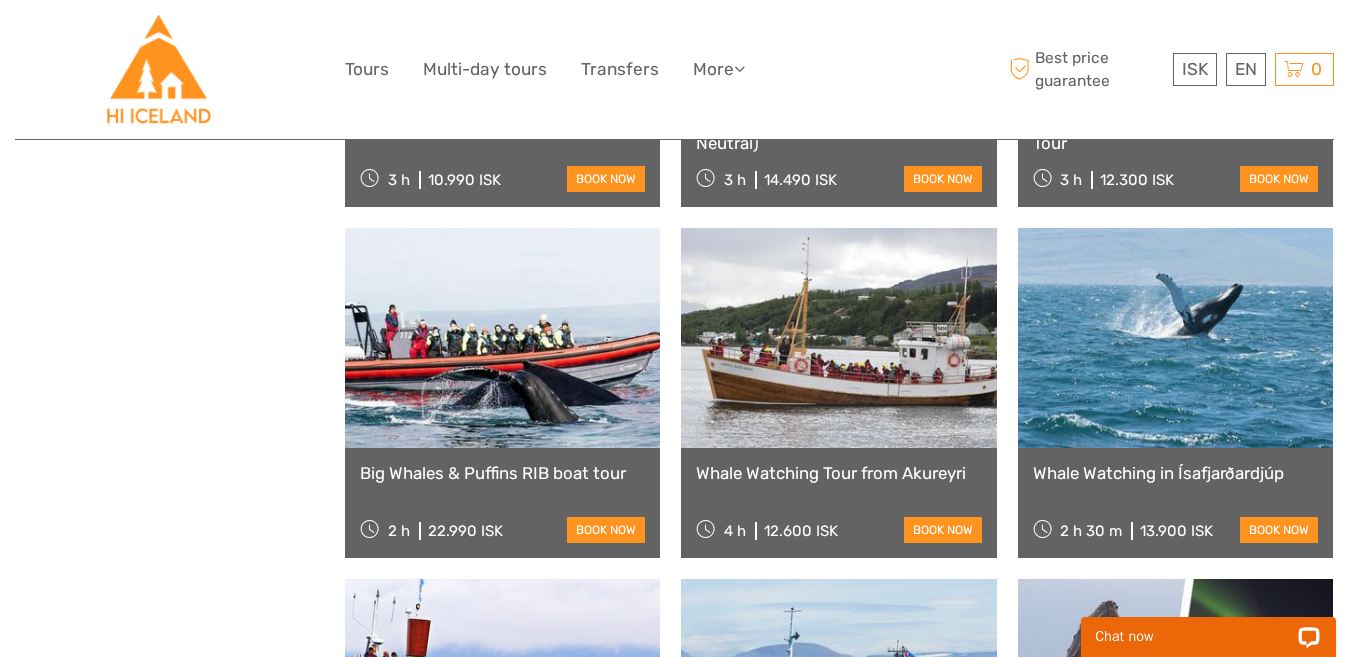 scroll, scrollTop: 4200, scrollLeft: 0, axis: vertical 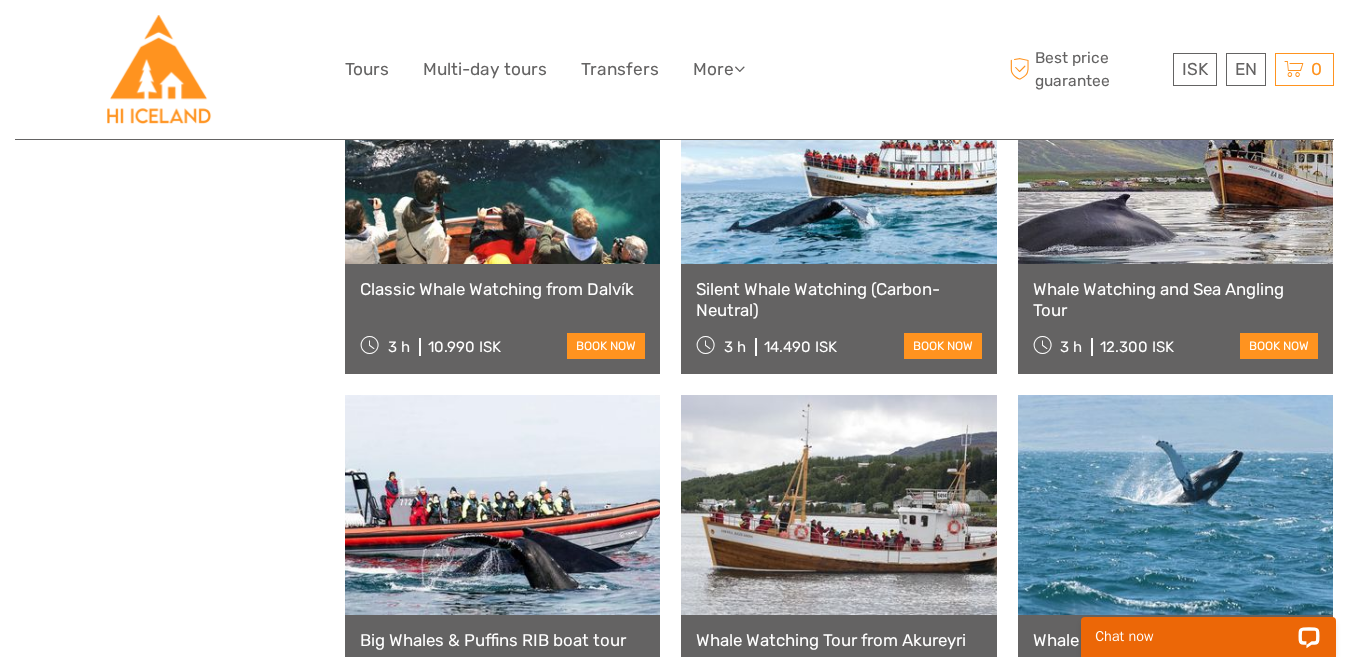 click on "Silent Whale Watching (Carbon-Neutral)
3 h
14.490 ISK
book now" at bounding box center [838, 319] 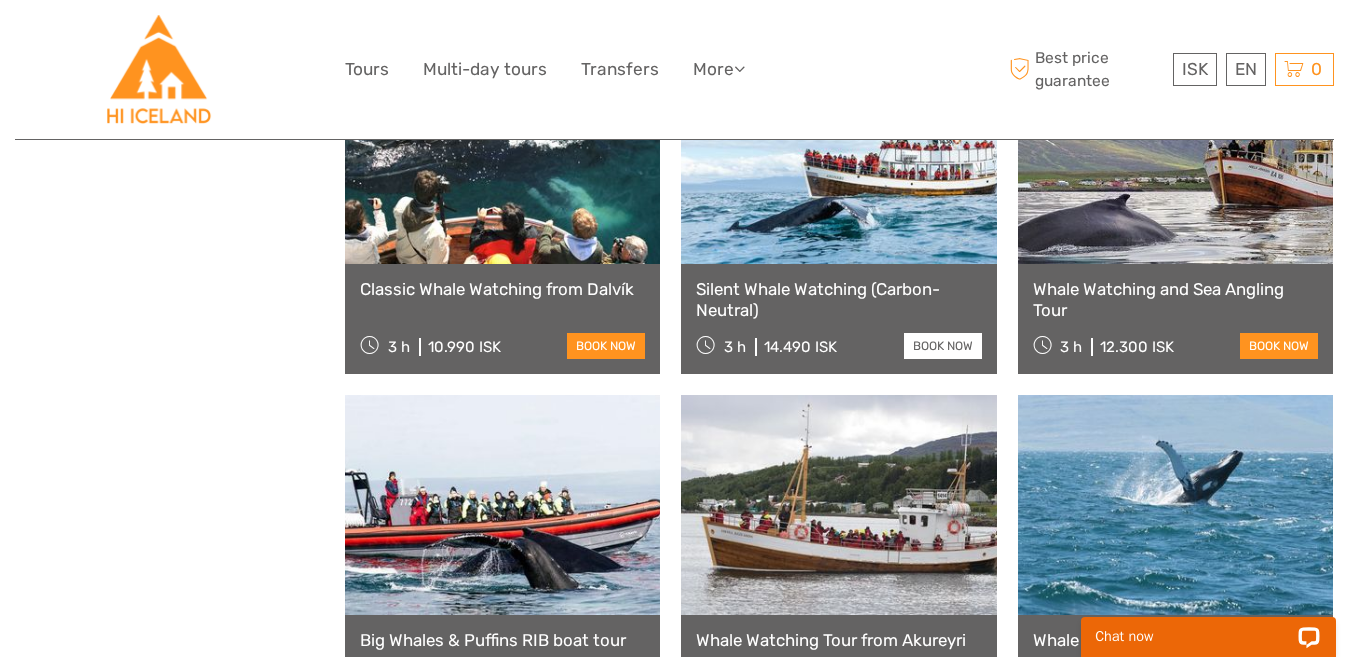 click on "book now" at bounding box center (943, 346) 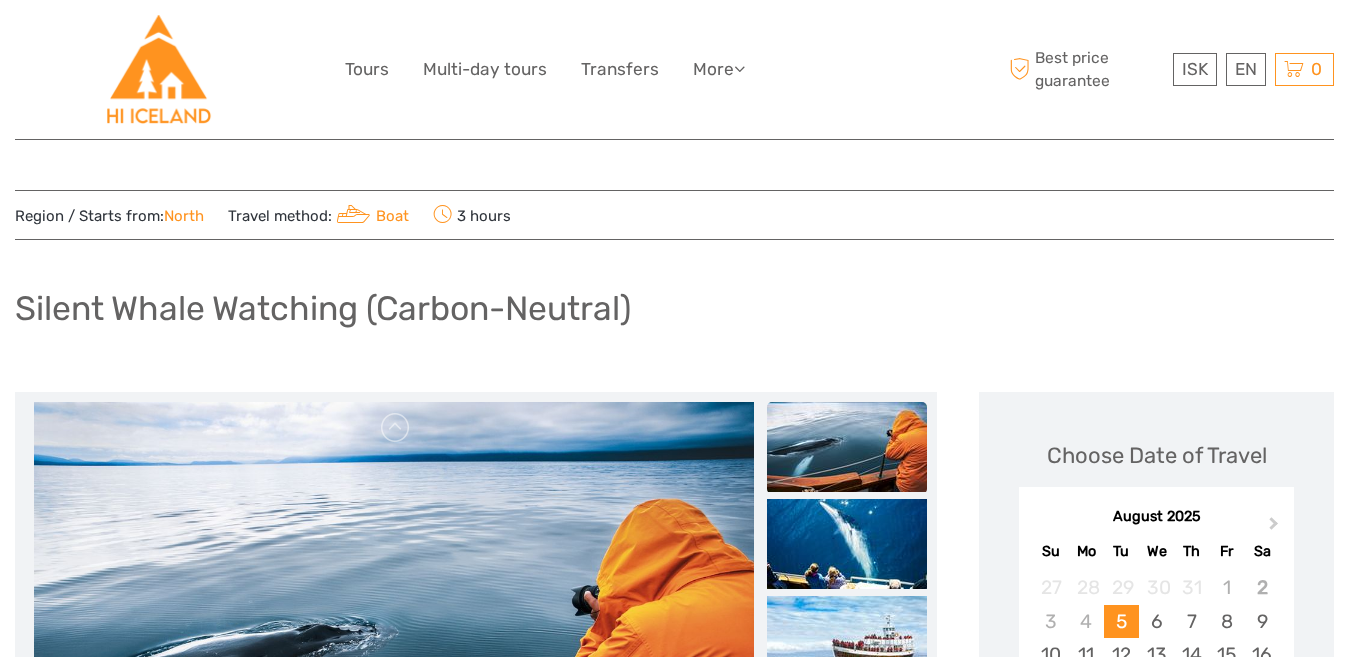 scroll, scrollTop: 260, scrollLeft: 0, axis: vertical 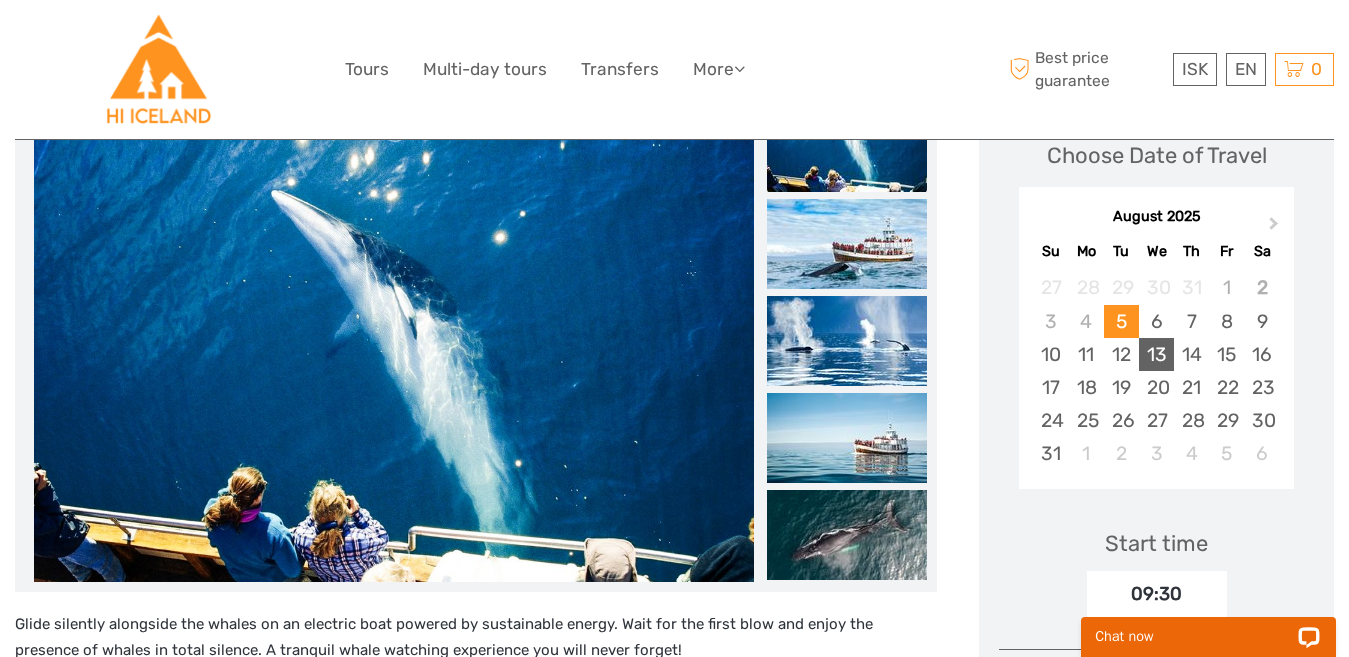 click on "13" at bounding box center (1156, 354) 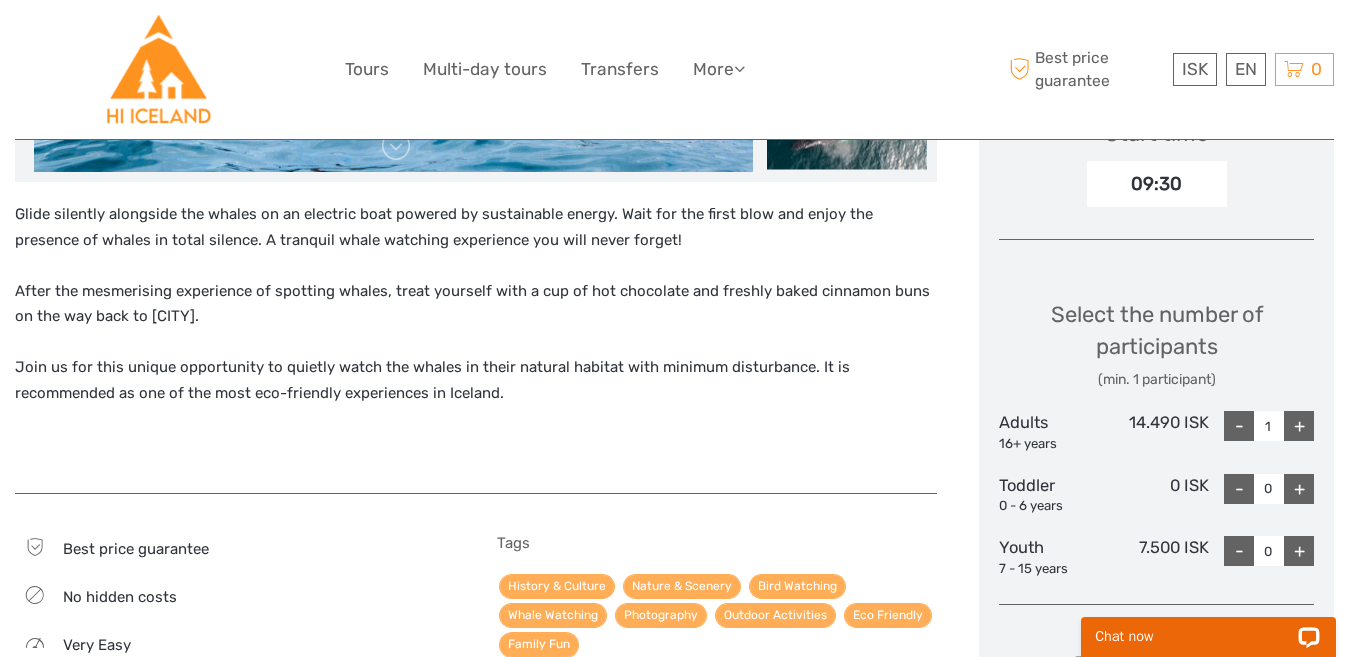 scroll, scrollTop: 800, scrollLeft: 0, axis: vertical 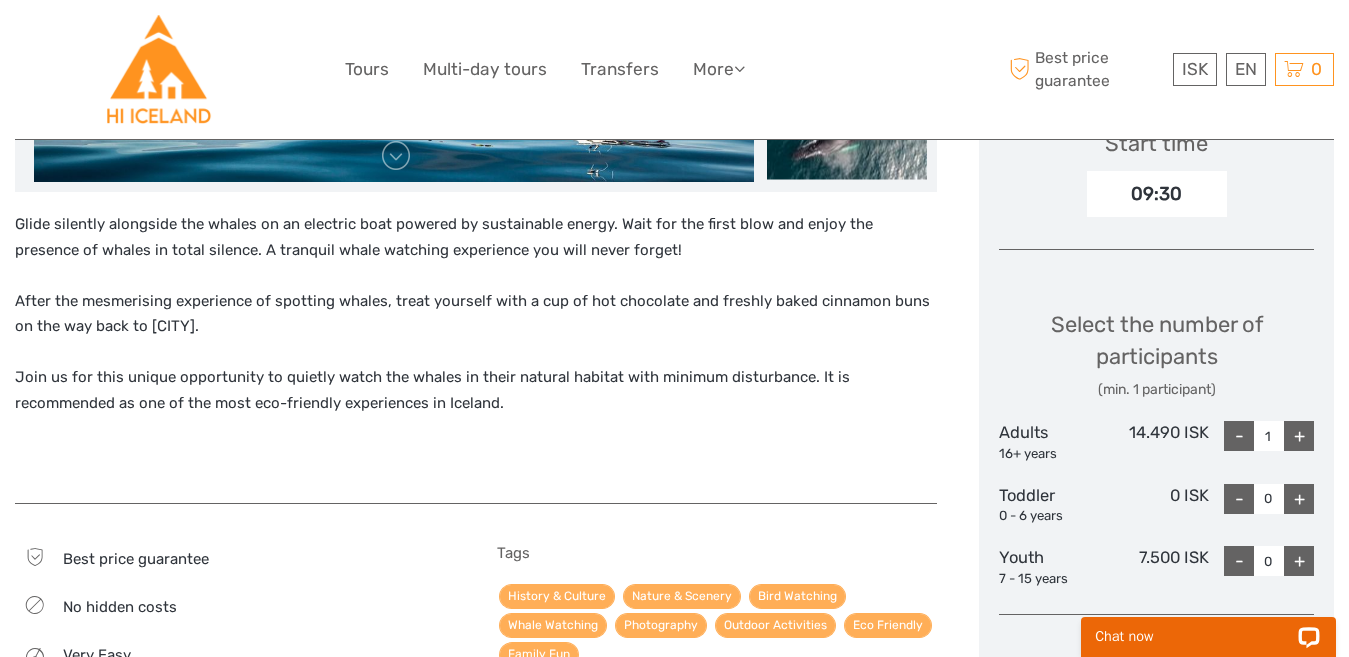 click on "+" at bounding box center [1299, 436] 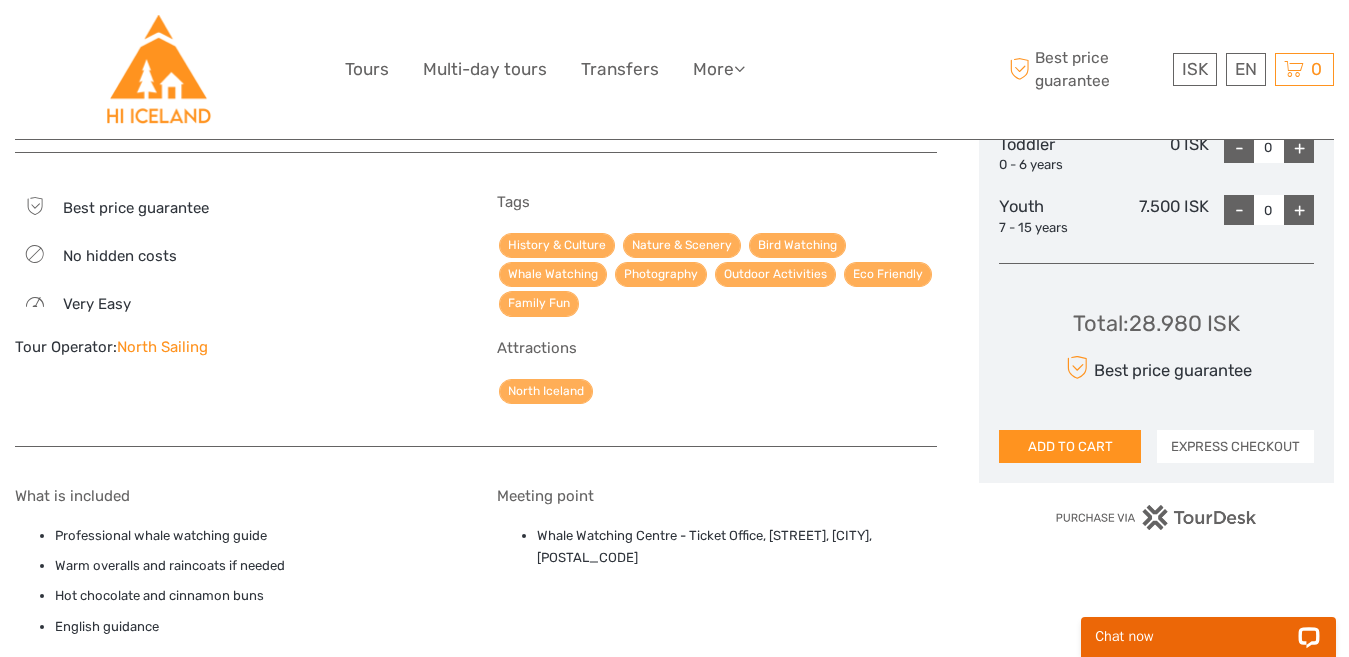 scroll, scrollTop: 1100, scrollLeft: 0, axis: vertical 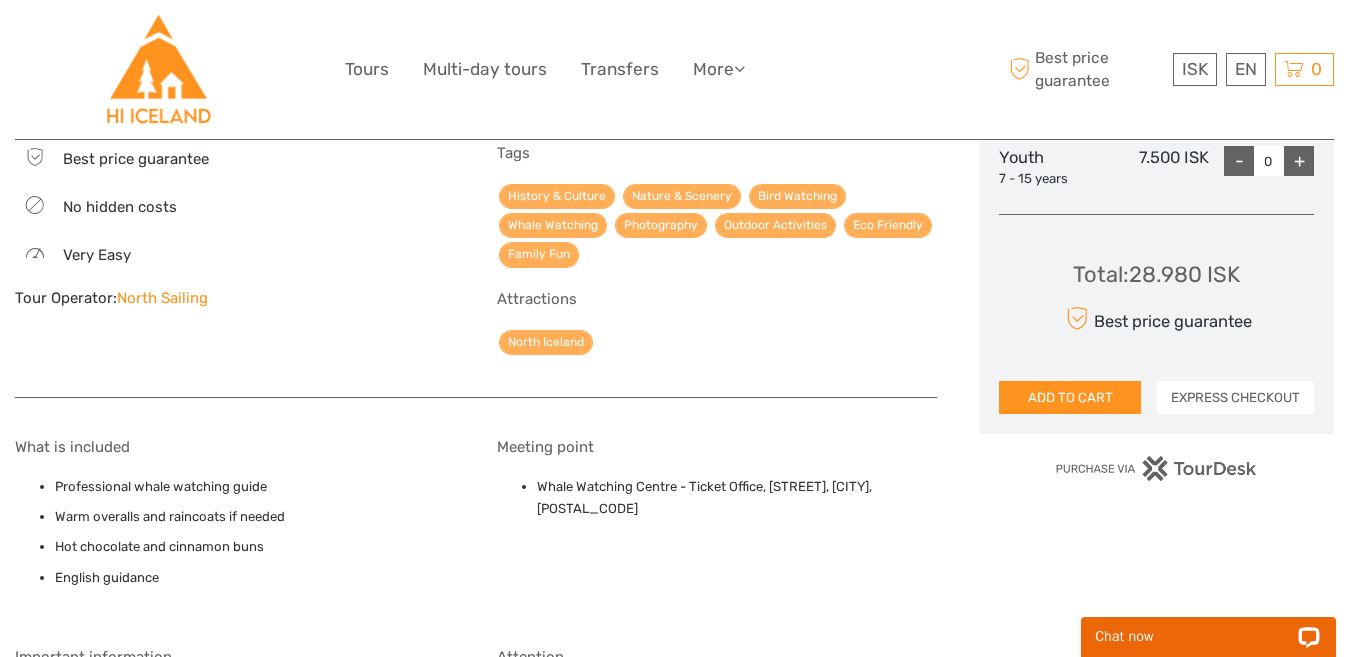 click on "EXPRESS CHECKOUT" at bounding box center (1235, 398) 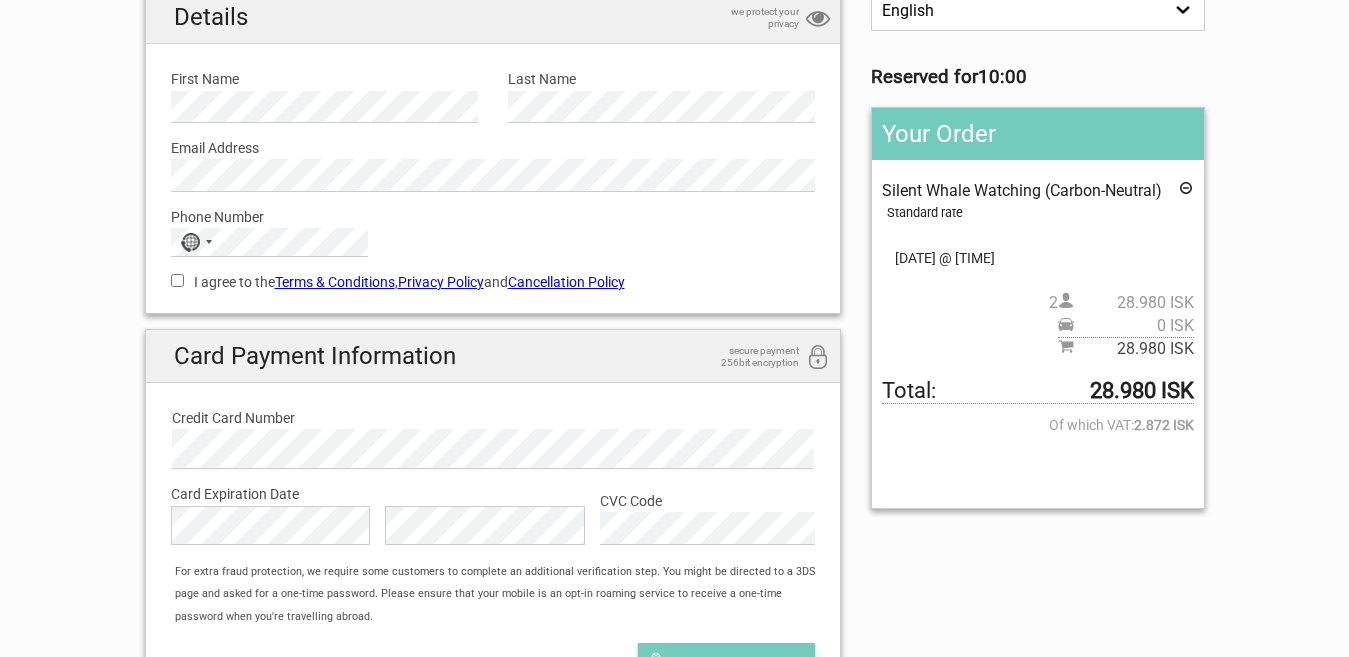 scroll, scrollTop: 200, scrollLeft: 0, axis: vertical 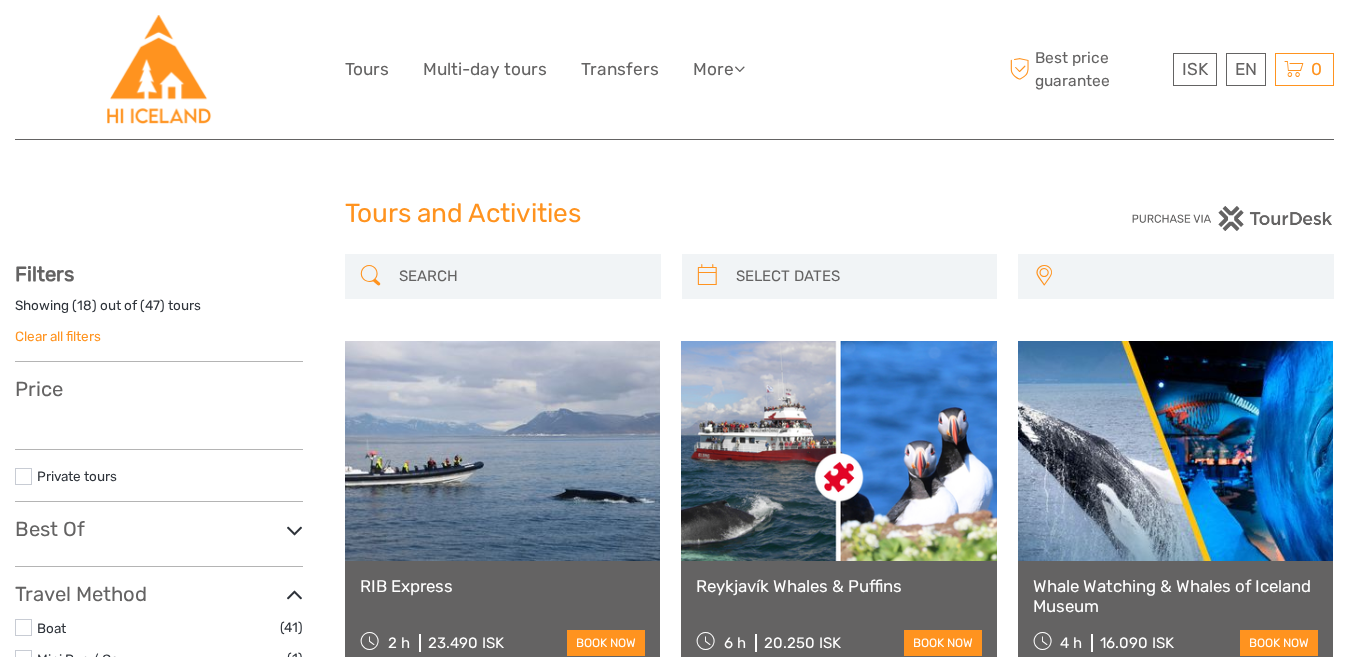 select 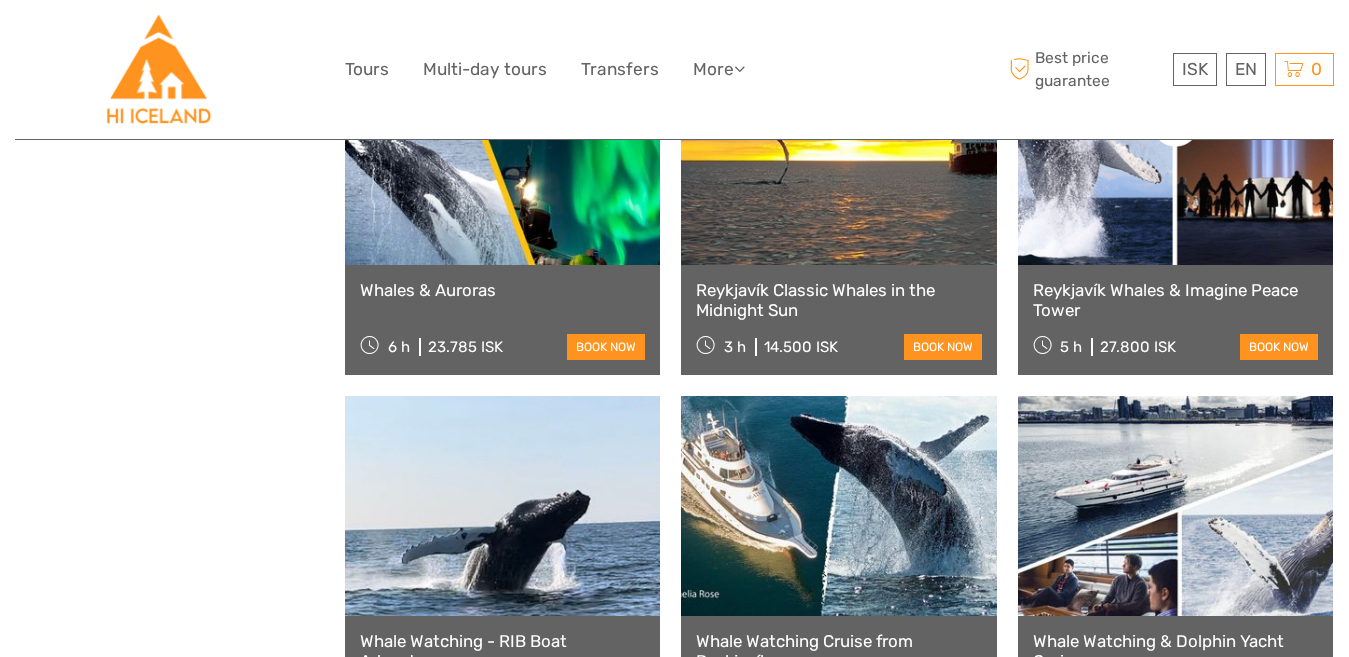 scroll, scrollTop: 0, scrollLeft: 0, axis: both 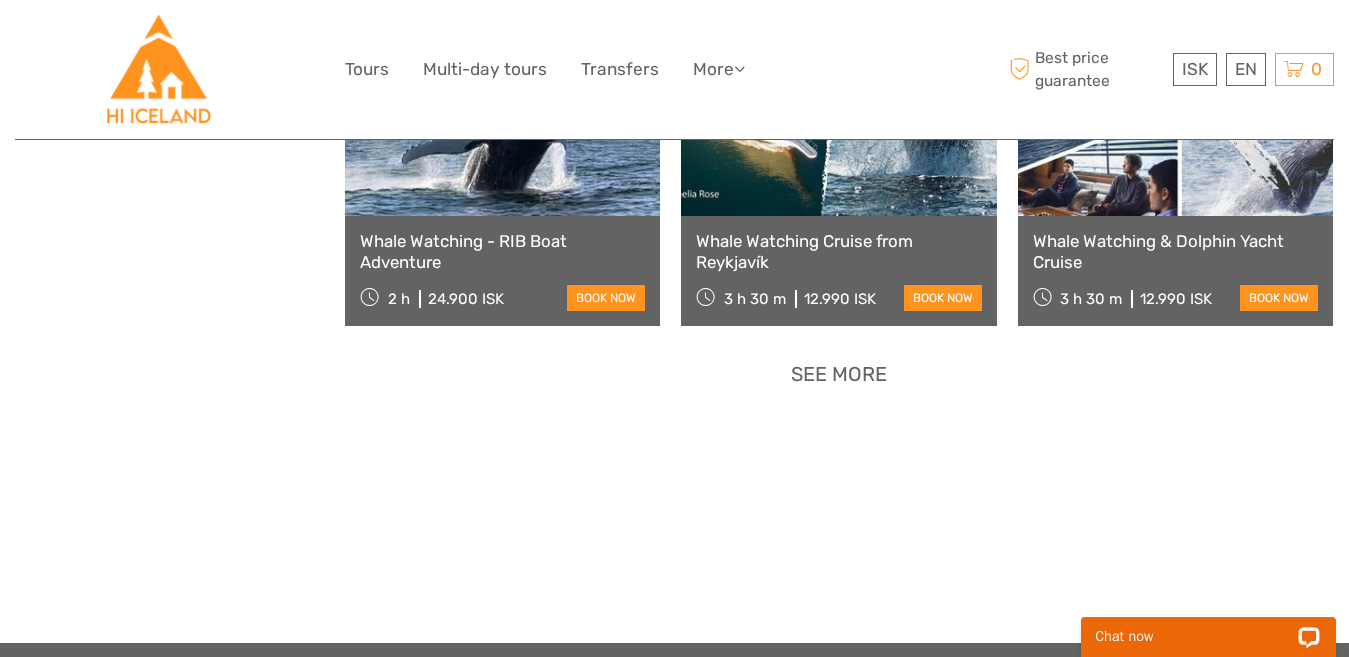 click on "See more" at bounding box center (839, 374) 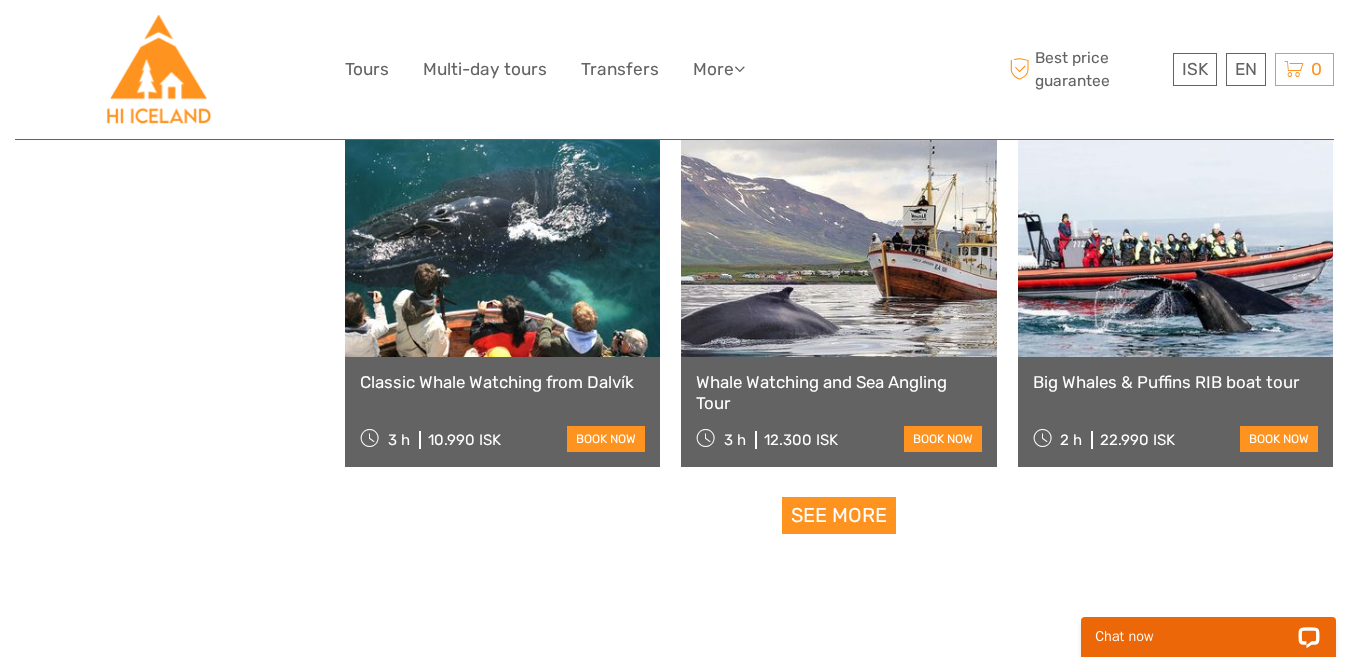 scroll, scrollTop: 4142, scrollLeft: 0, axis: vertical 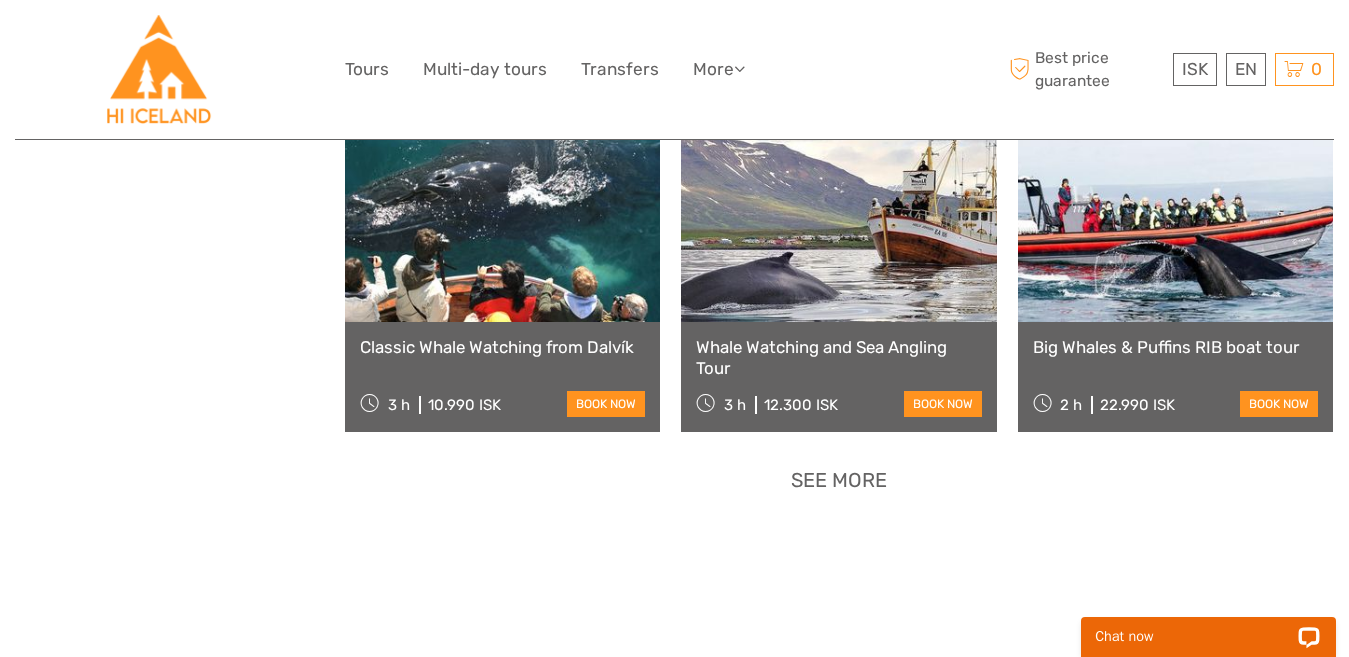 click on "See more" at bounding box center (839, 480) 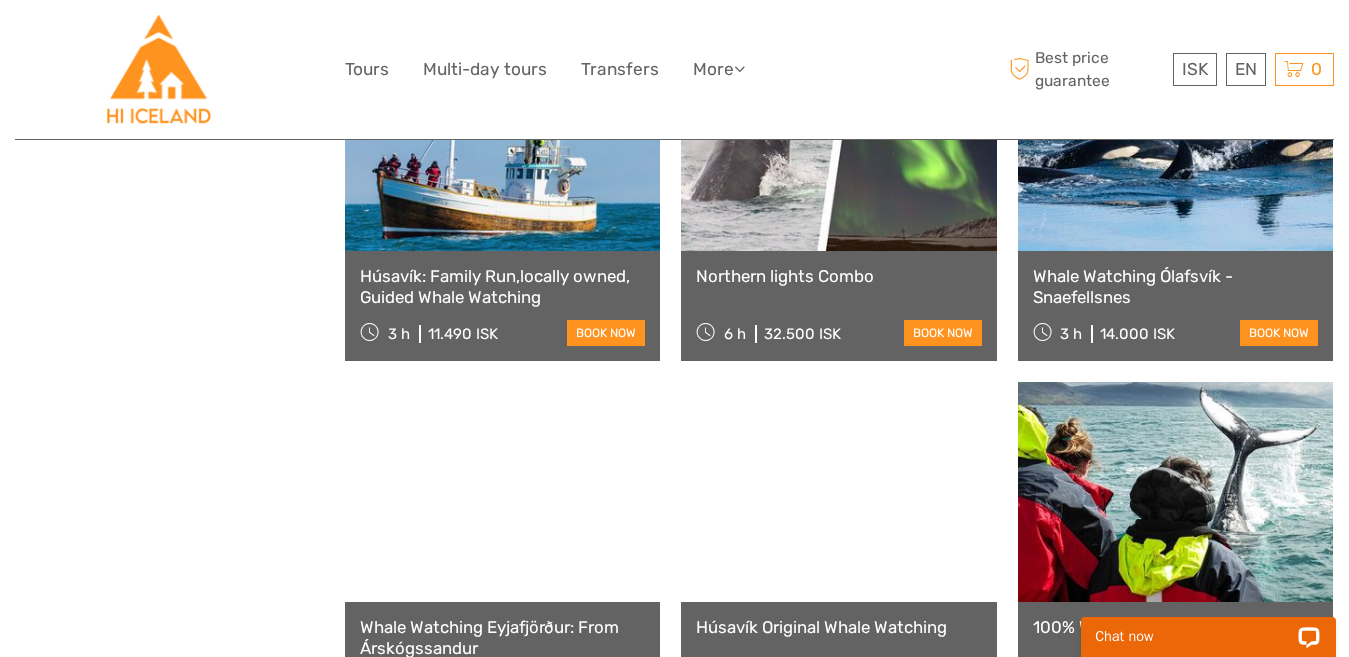 scroll, scrollTop: 5042, scrollLeft: 0, axis: vertical 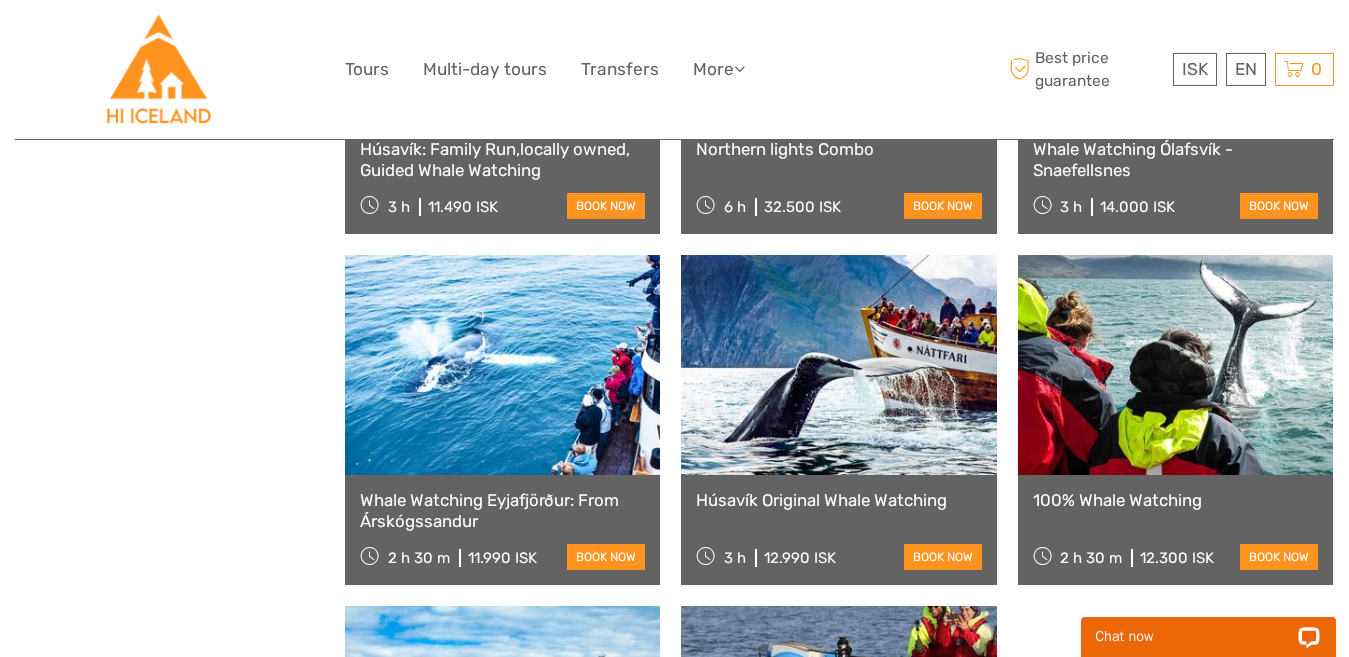 click at bounding box center (838, 365) 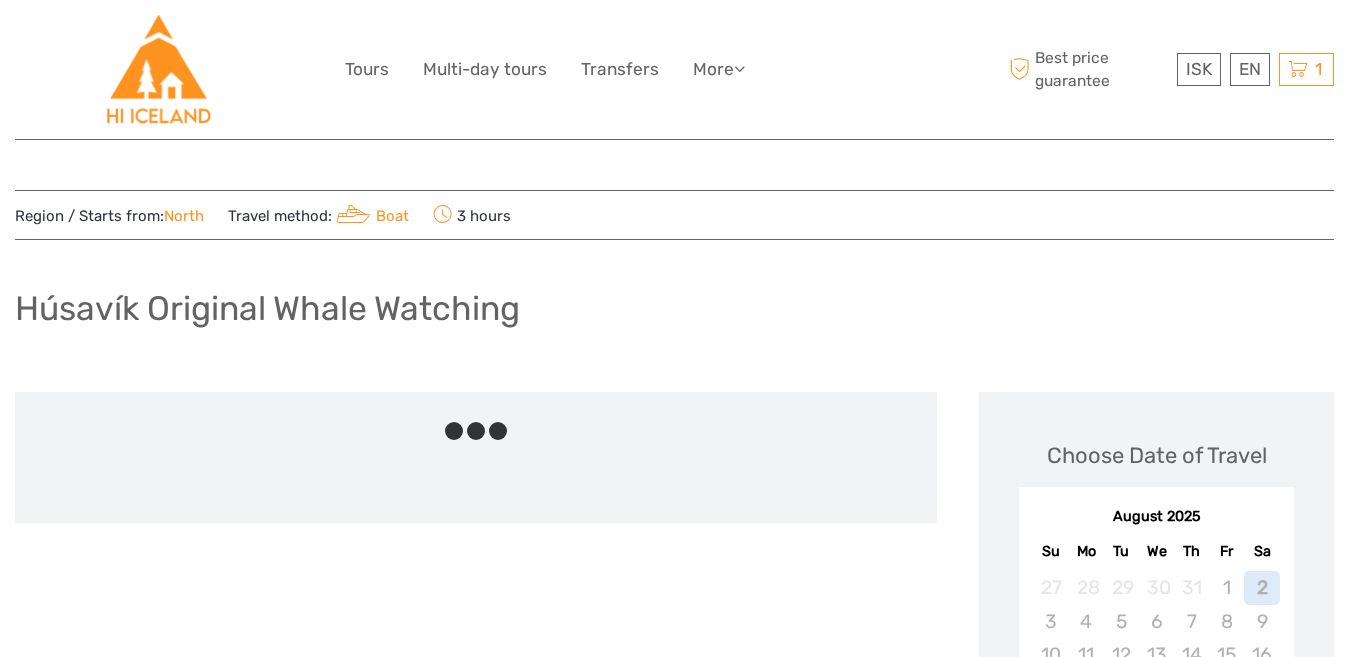 scroll, scrollTop: 0, scrollLeft: 0, axis: both 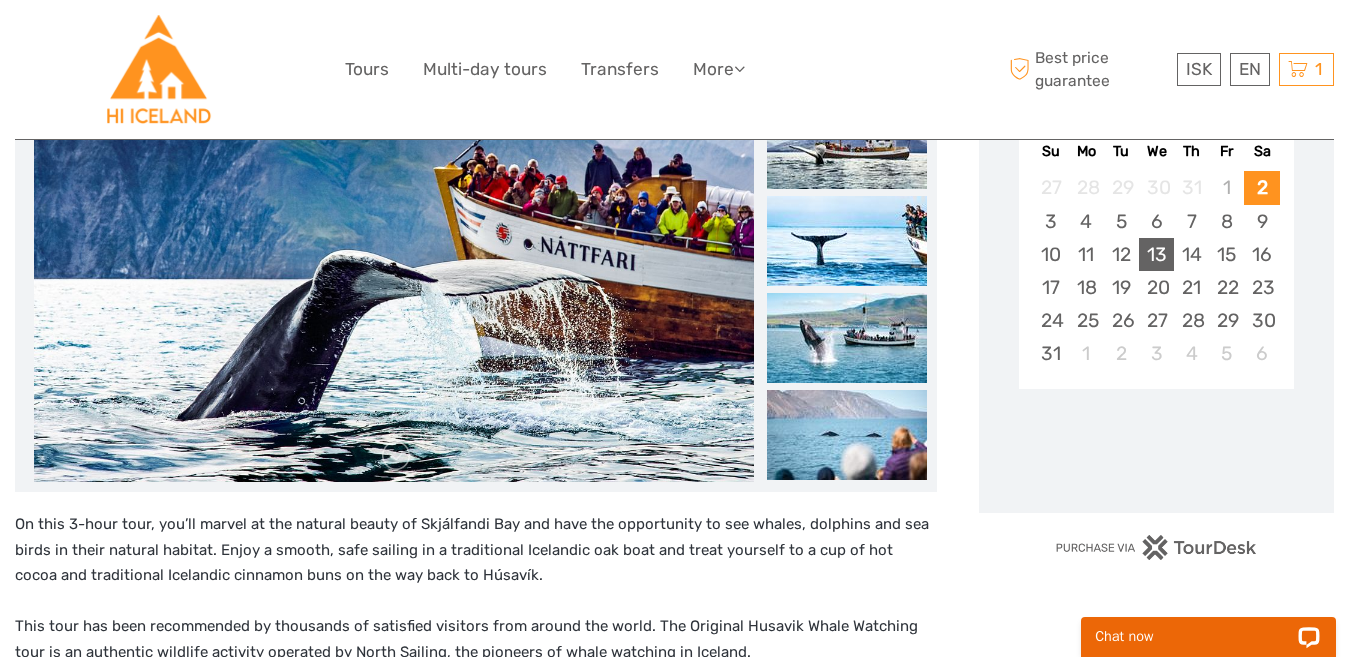click on "13" at bounding box center (1156, 254) 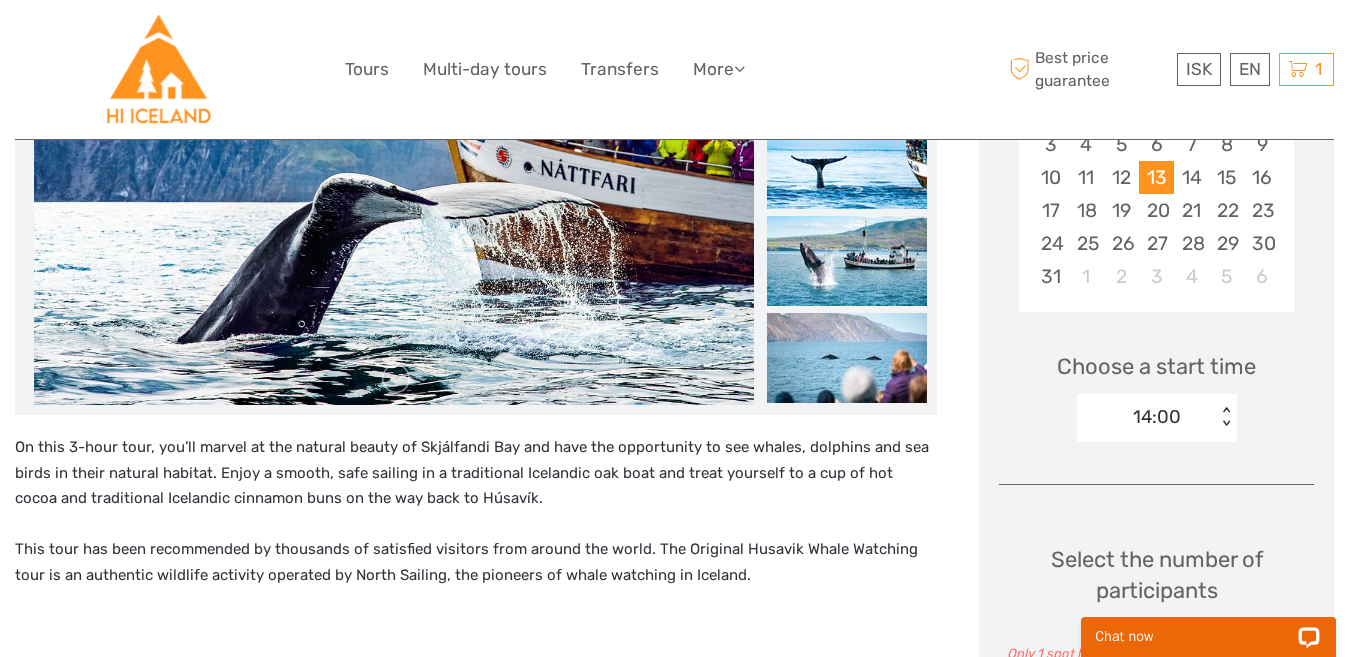 scroll, scrollTop: 500, scrollLeft: 0, axis: vertical 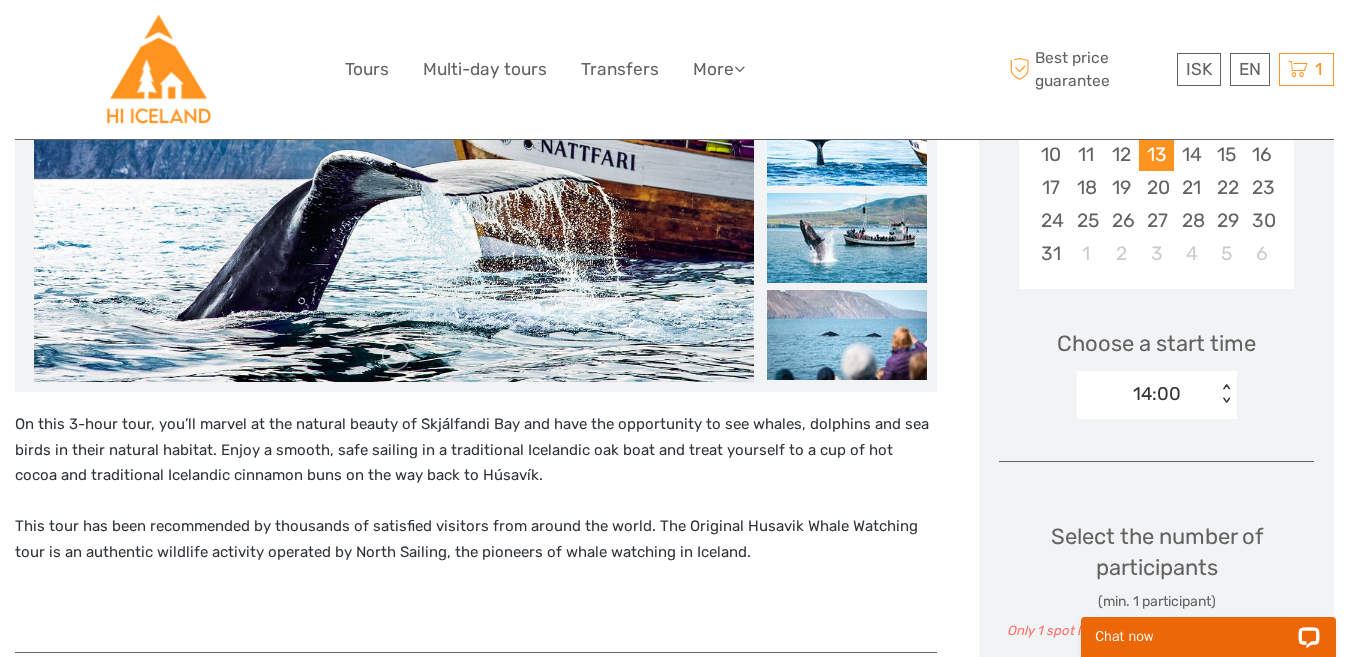 click on "< >" at bounding box center (1225, 394) 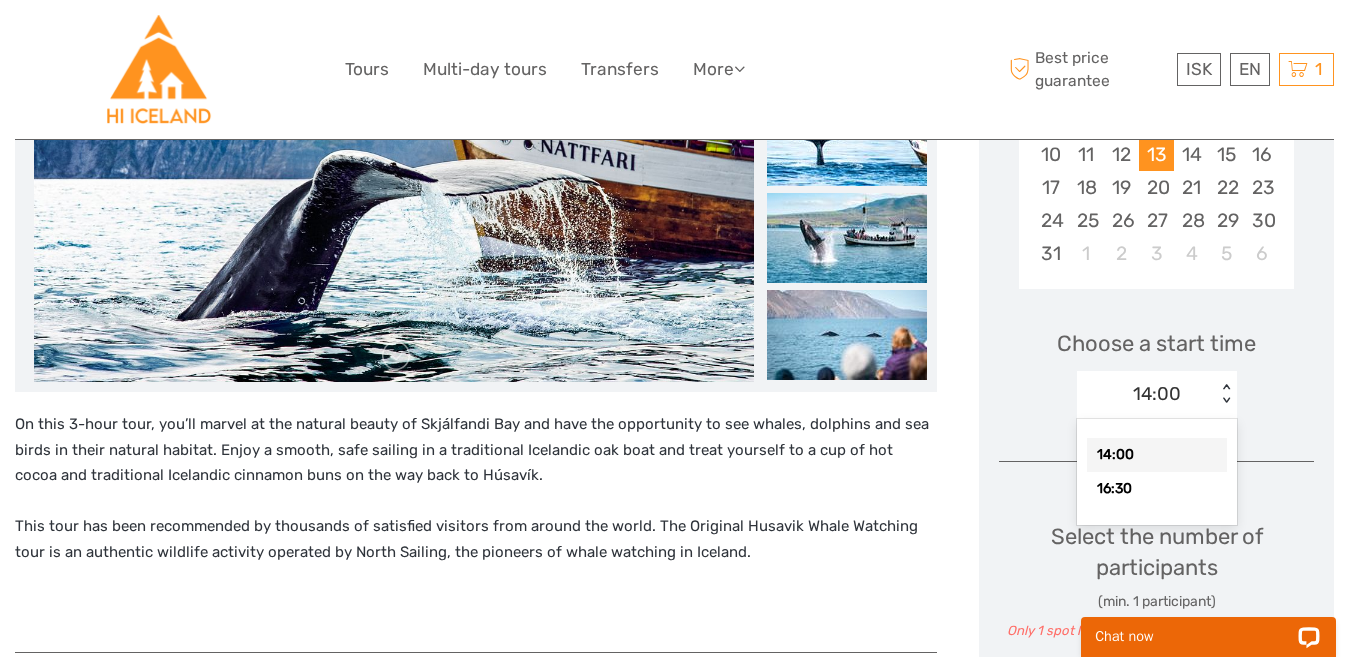 click on "14:00" at bounding box center (1157, 455) 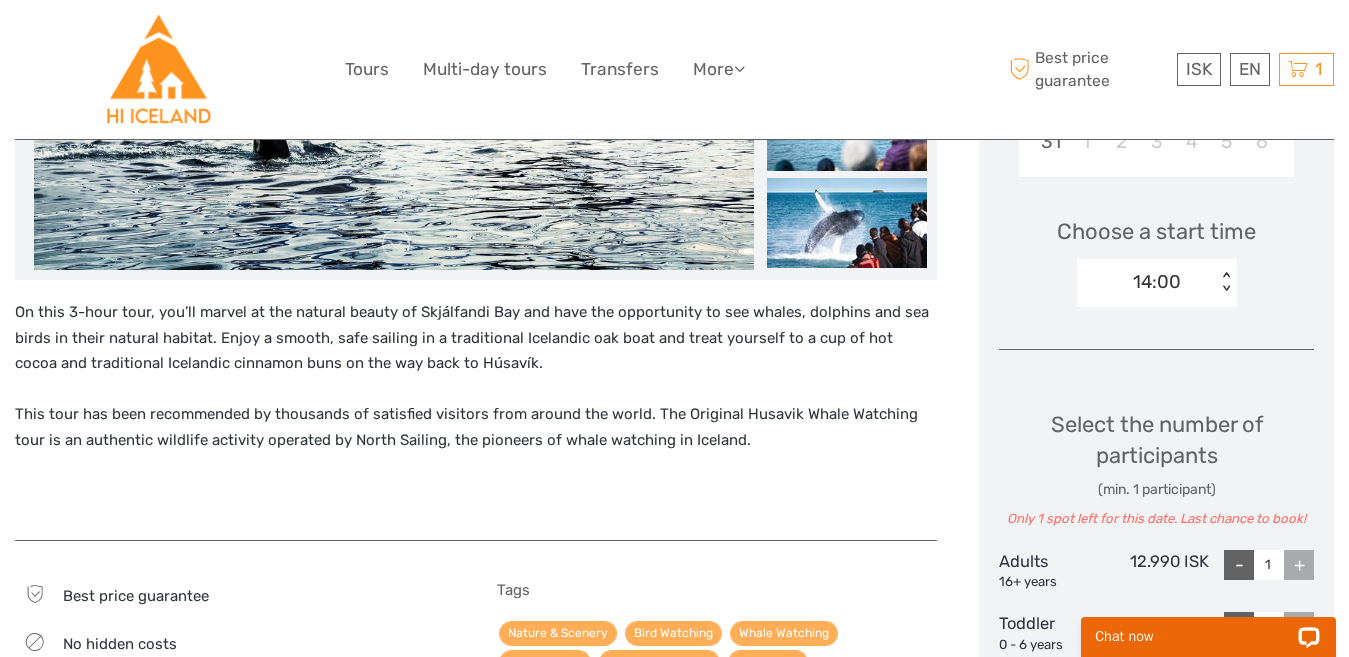 scroll, scrollTop: 800, scrollLeft: 0, axis: vertical 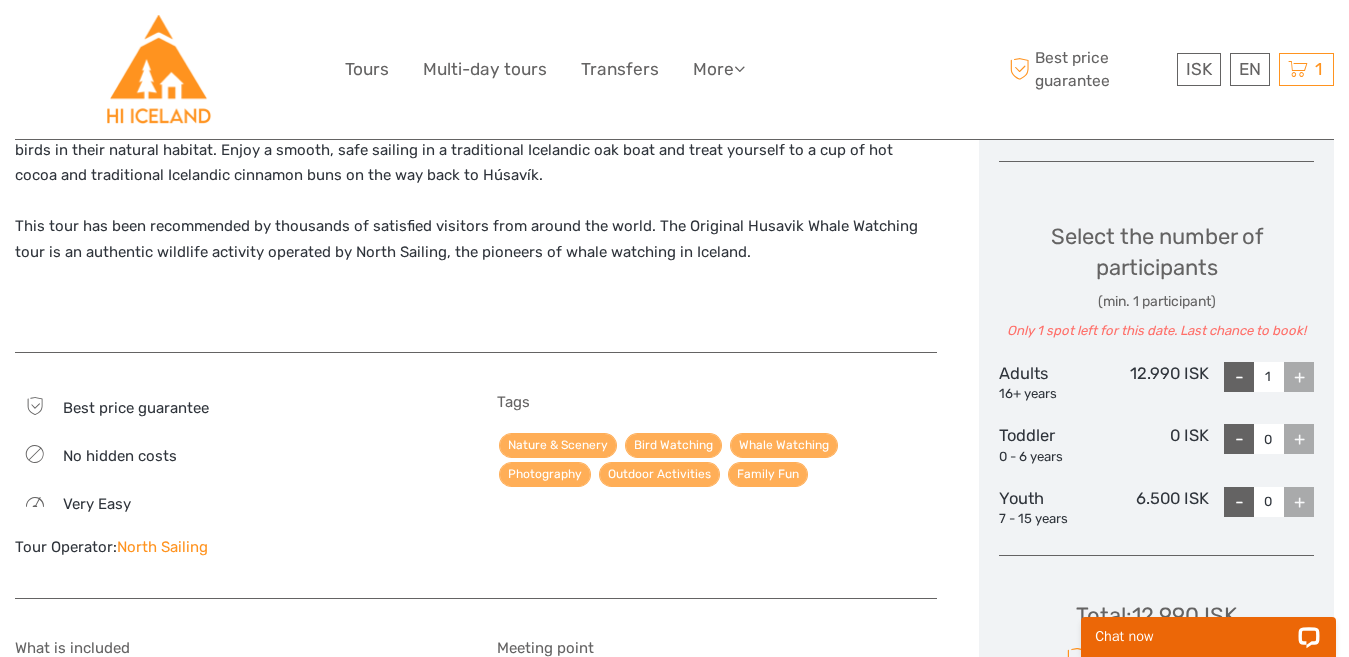 click on "+" at bounding box center [1299, 377] 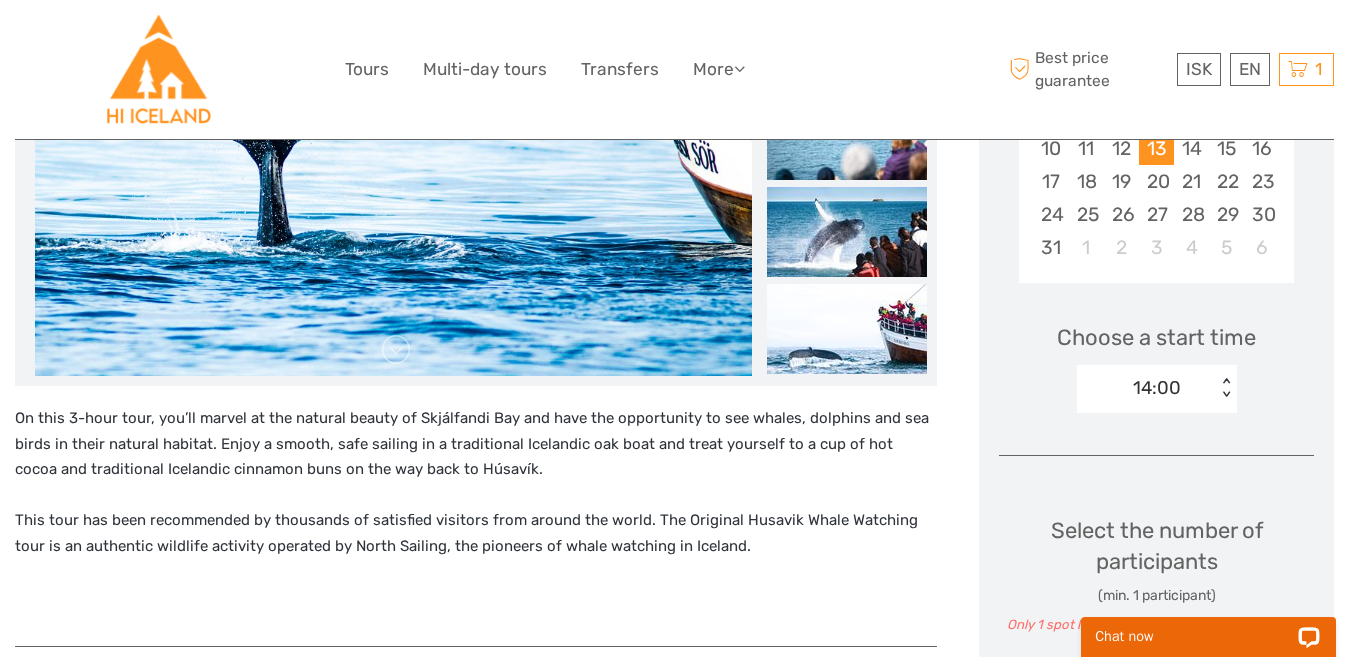 scroll, scrollTop: 600, scrollLeft: 0, axis: vertical 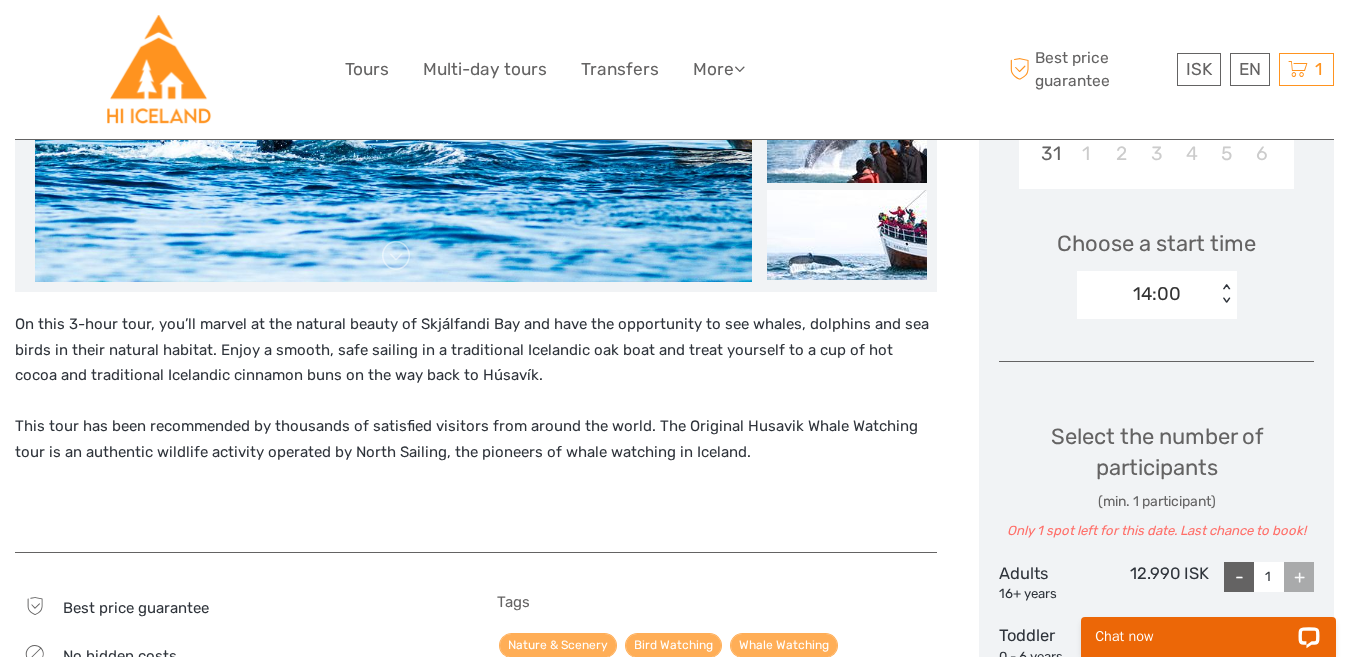 click on "< >" at bounding box center [1225, 294] 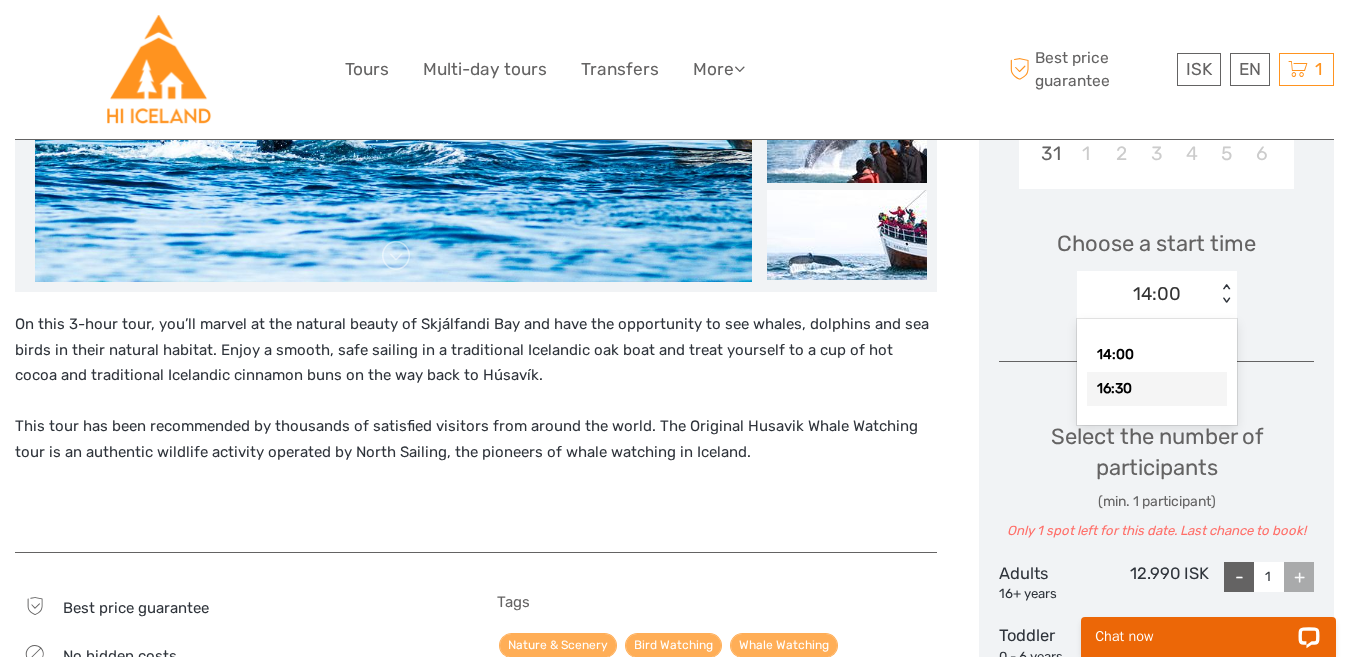 click on "16:30" at bounding box center (1157, 389) 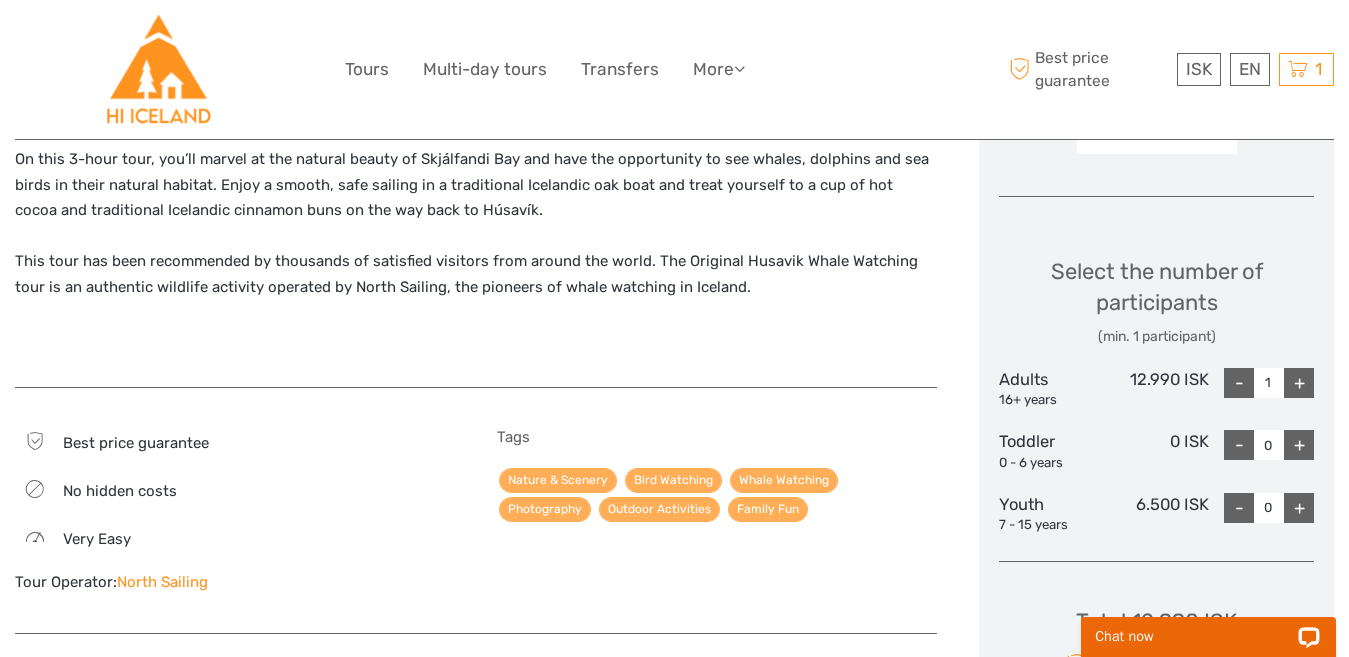 scroll, scrollTop: 800, scrollLeft: 0, axis: vertical 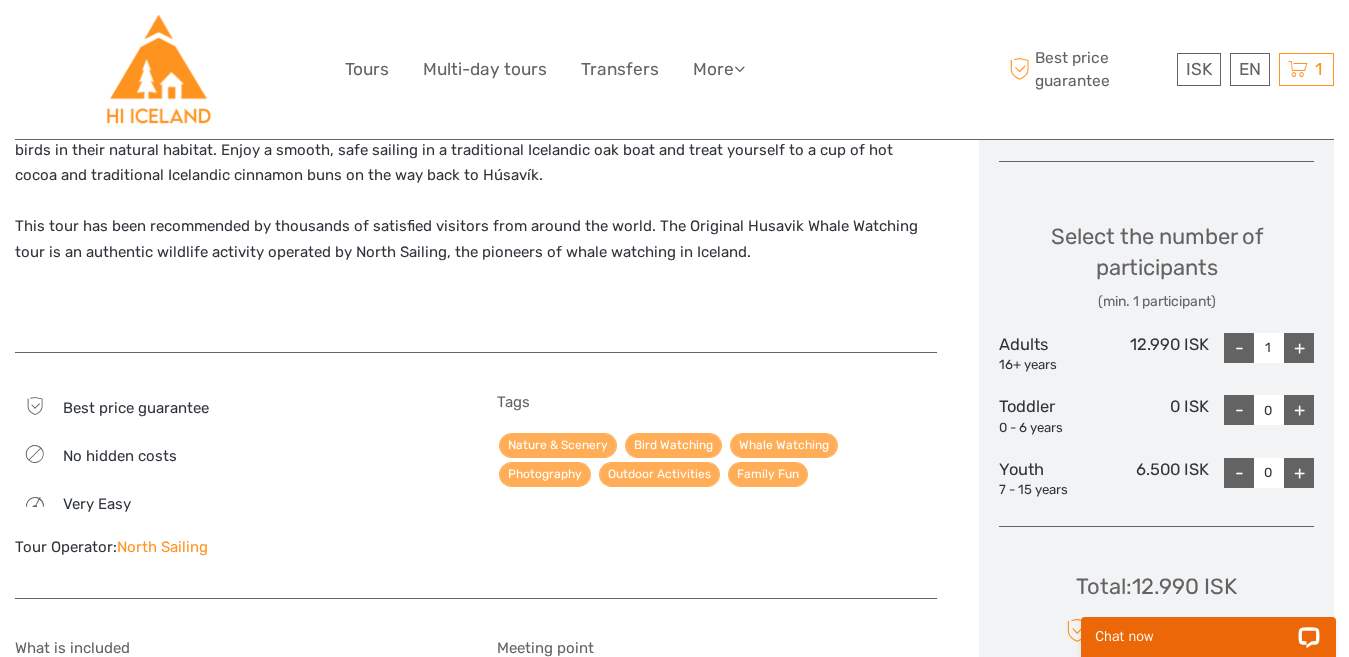 click on "+" at bounding box center (1299, 348) 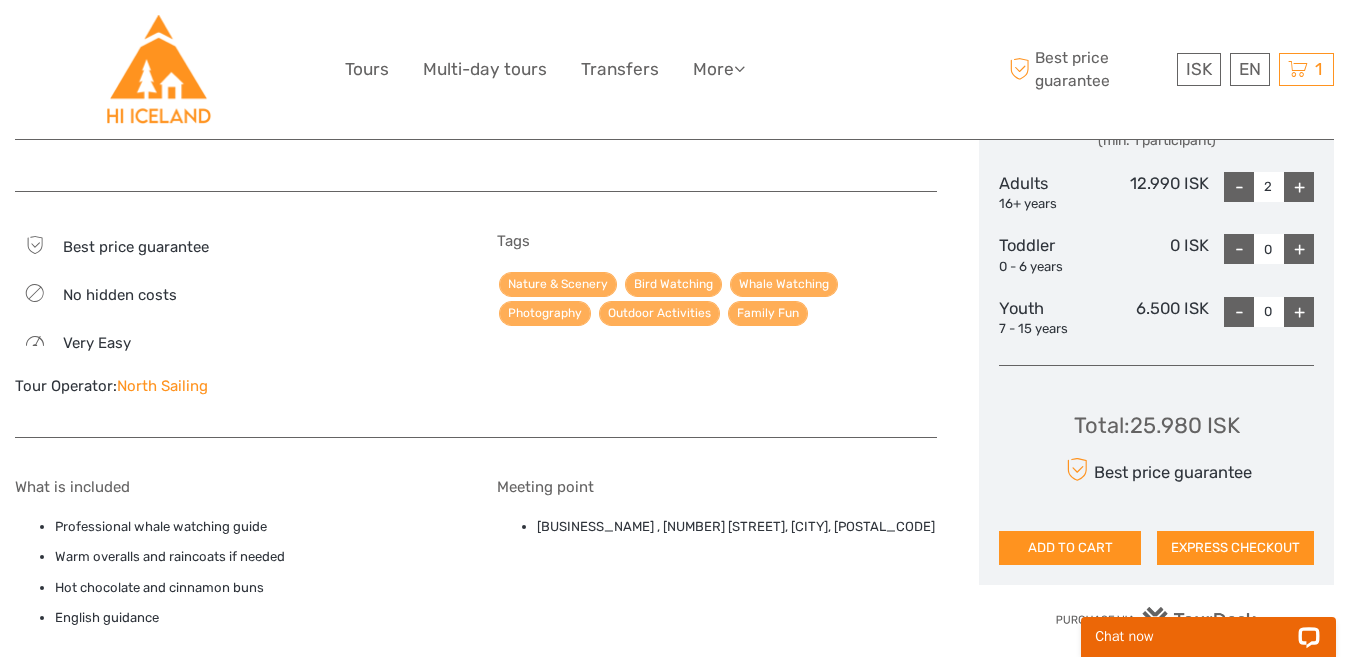 scroll, scrollTop: 1000, scrollLeft: 0, axis: vertical 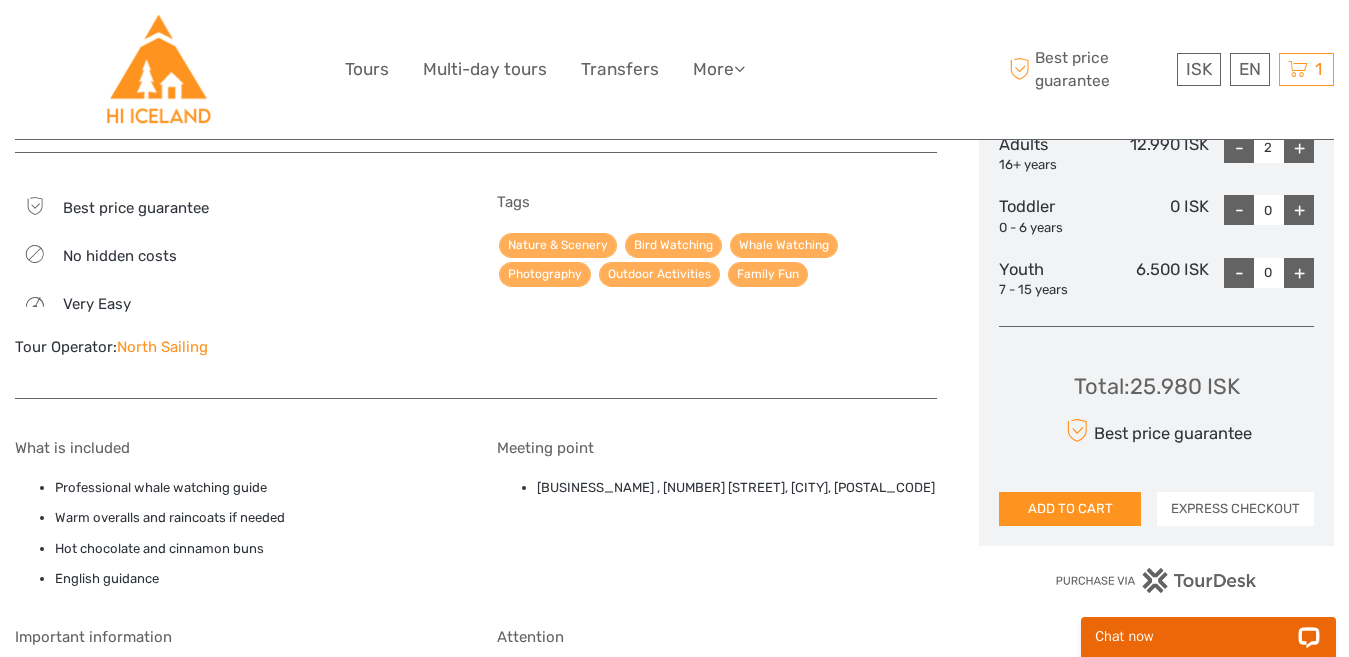 click on "EXPRESS CHECKOUT" at bounding box center (1235, 509) 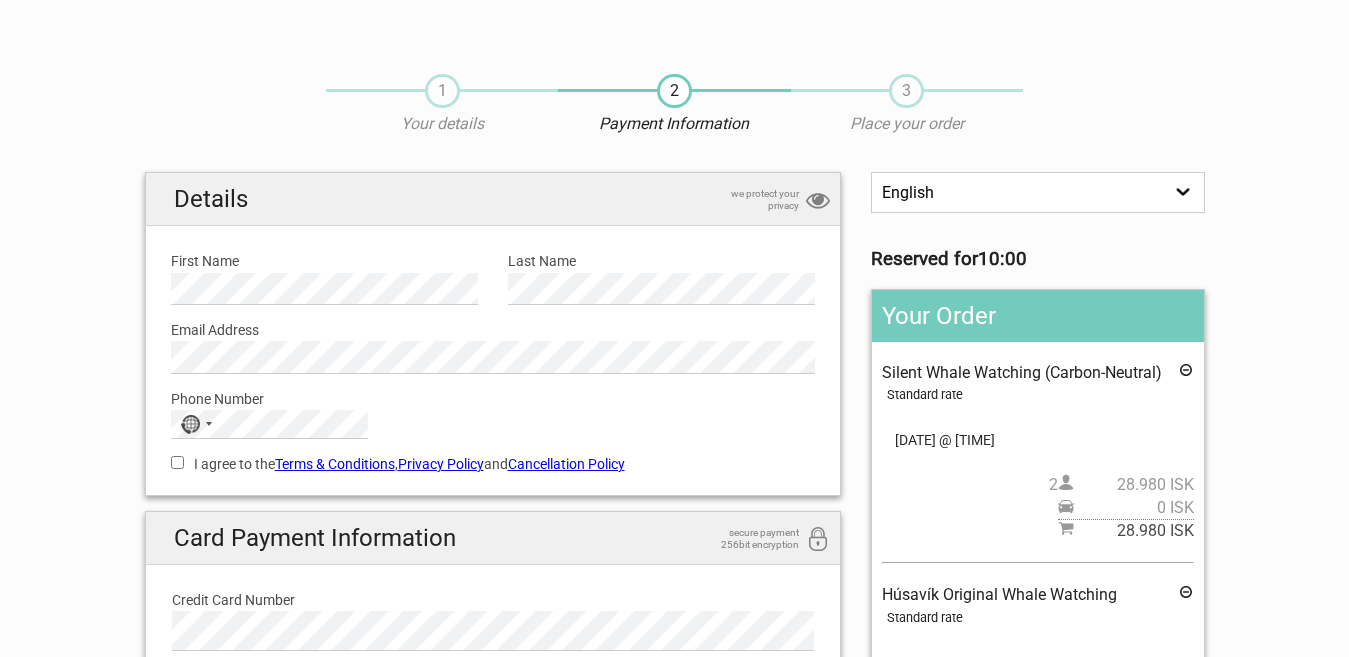 scroll, scrollTop: 77, scrollLeft: 0, axis: vertical 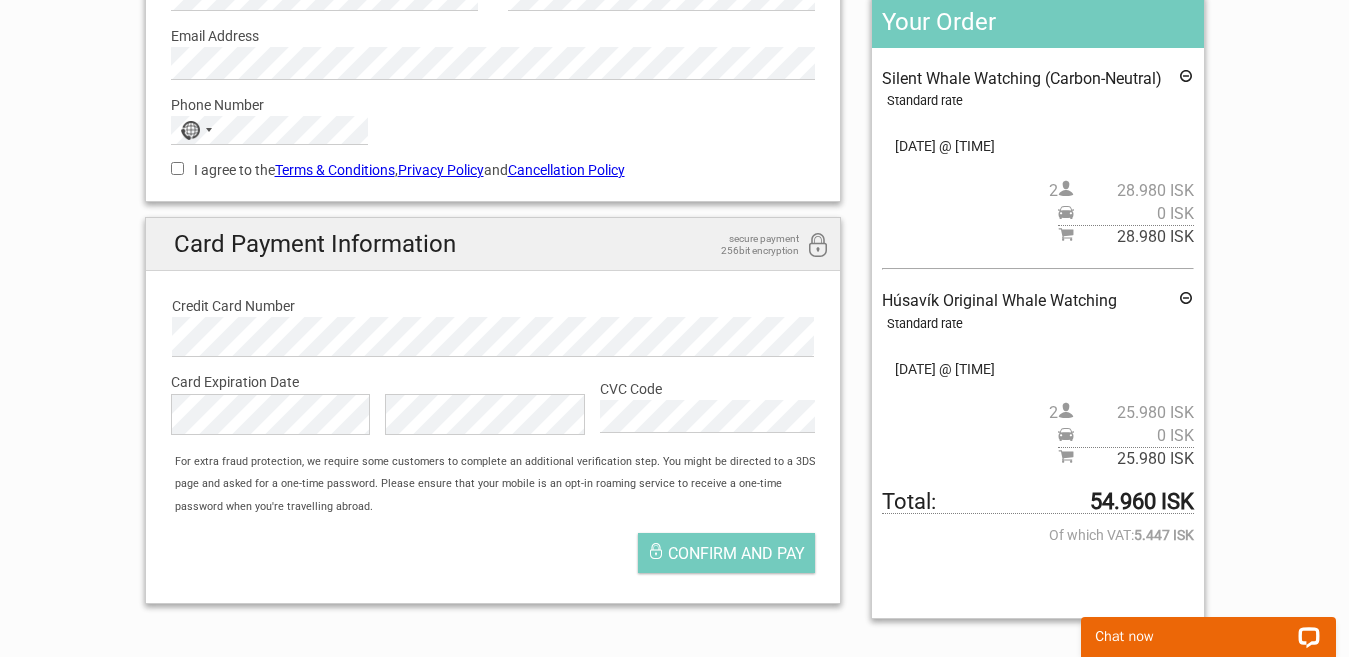 click at bounding box center (1186, 79) 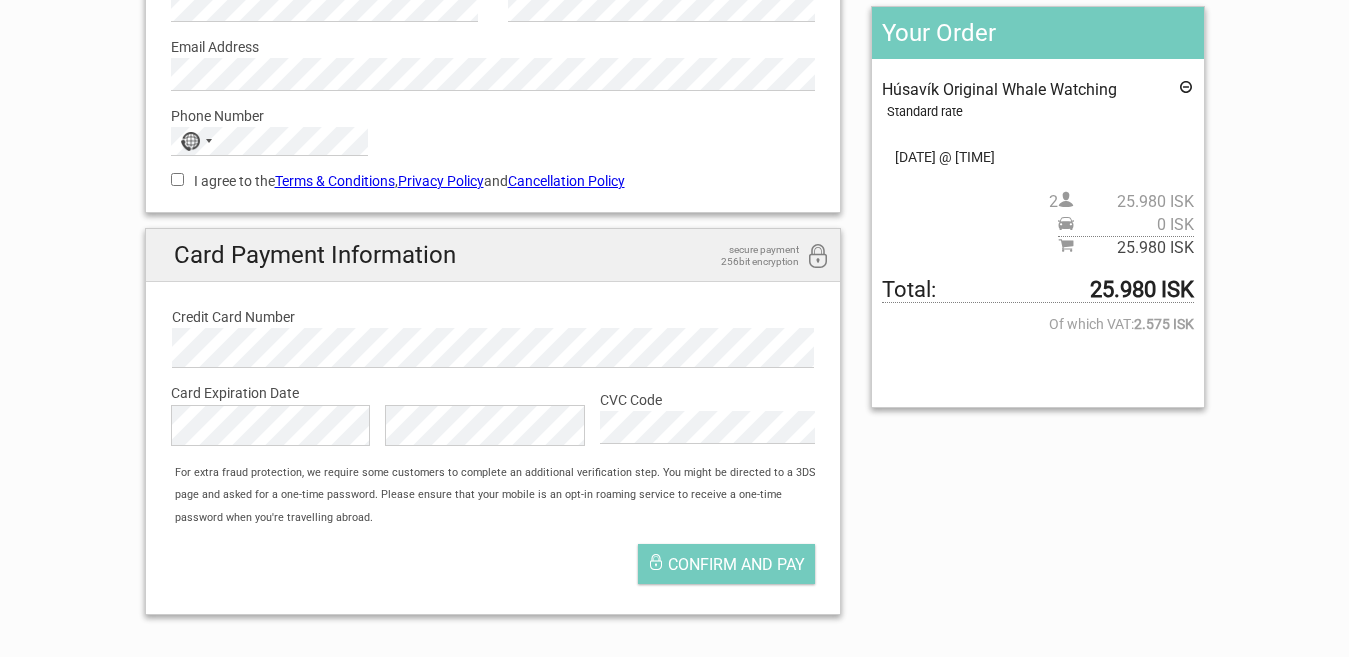 scroll, scrollTop: 289, scrollLeft: 0, axis: vertical 